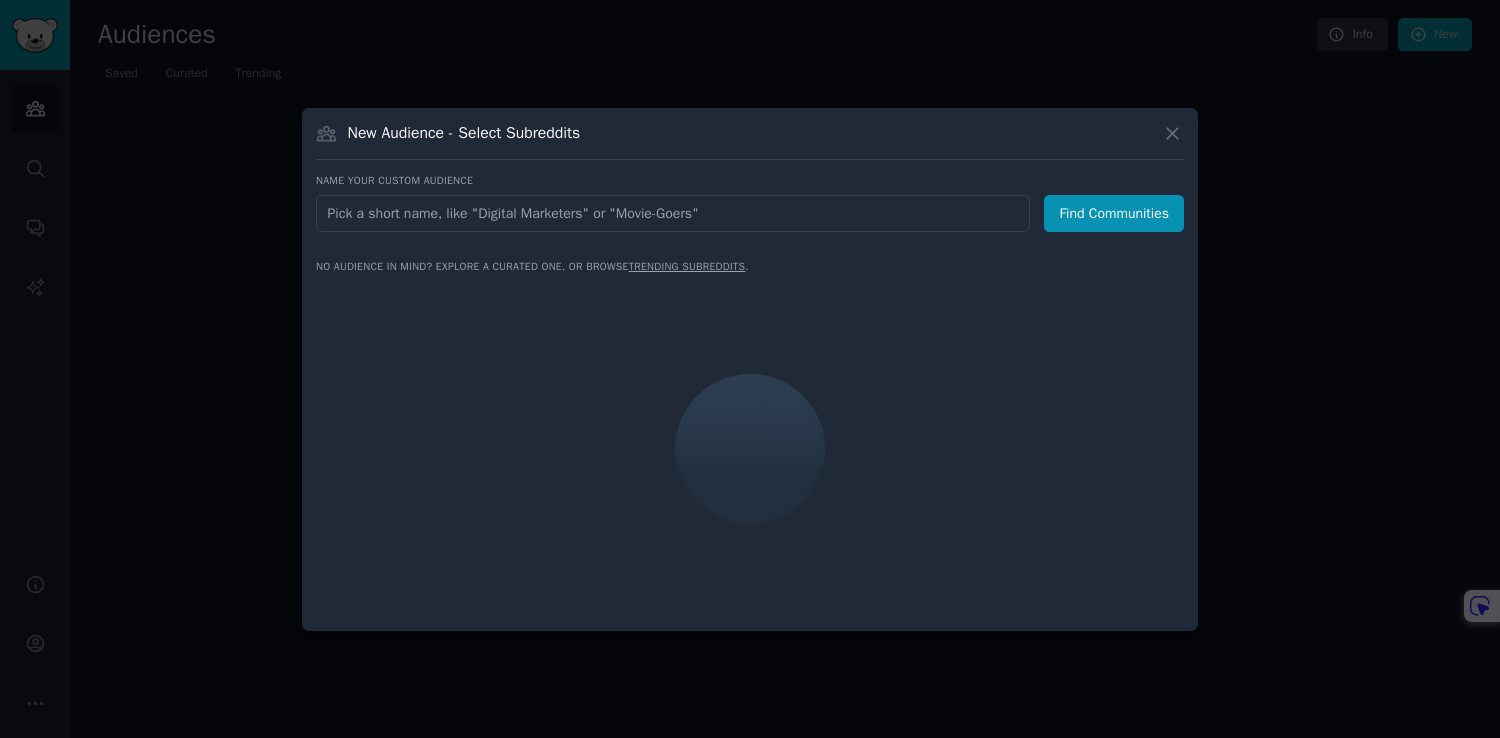 scroll, scrollTop: 0, scrollLeft: 0, axis: both 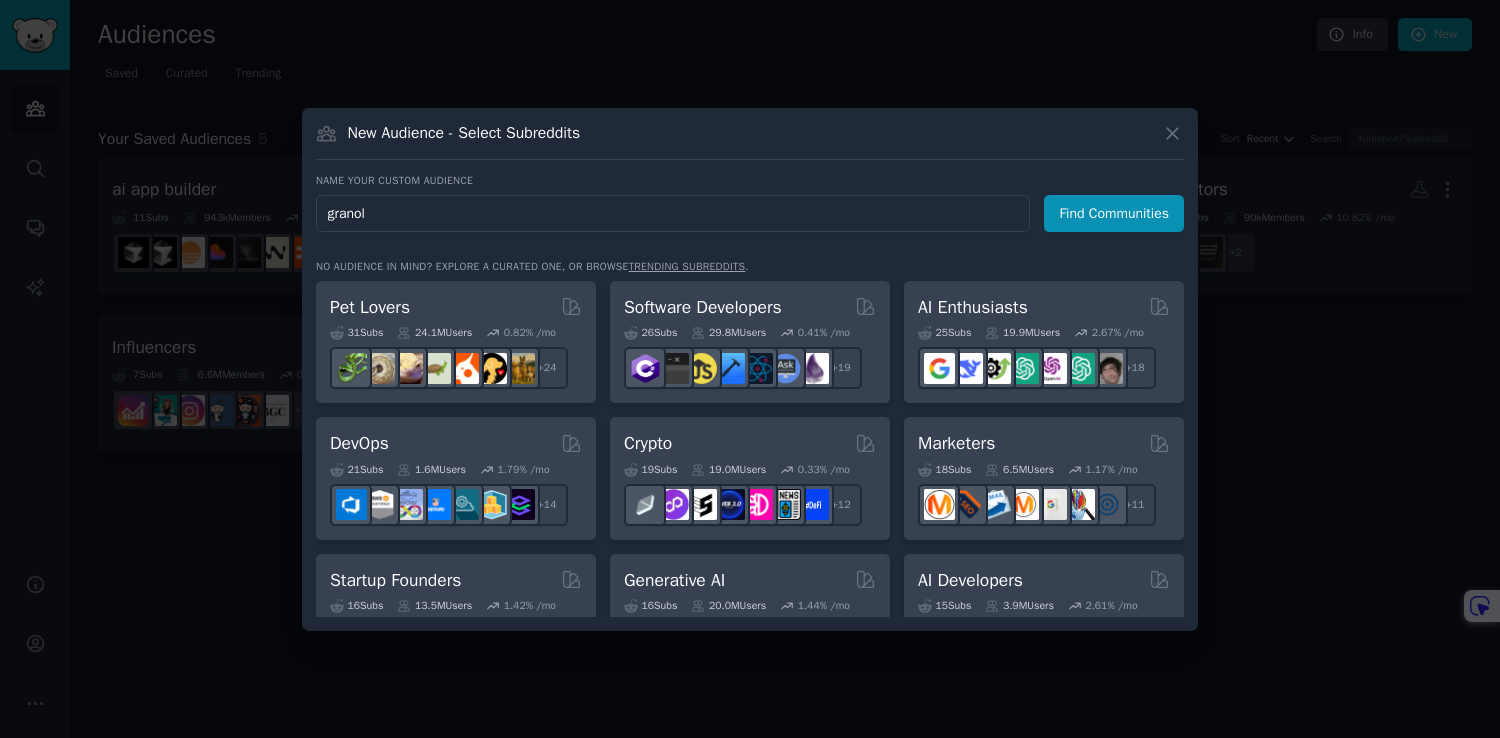 type on "granola" 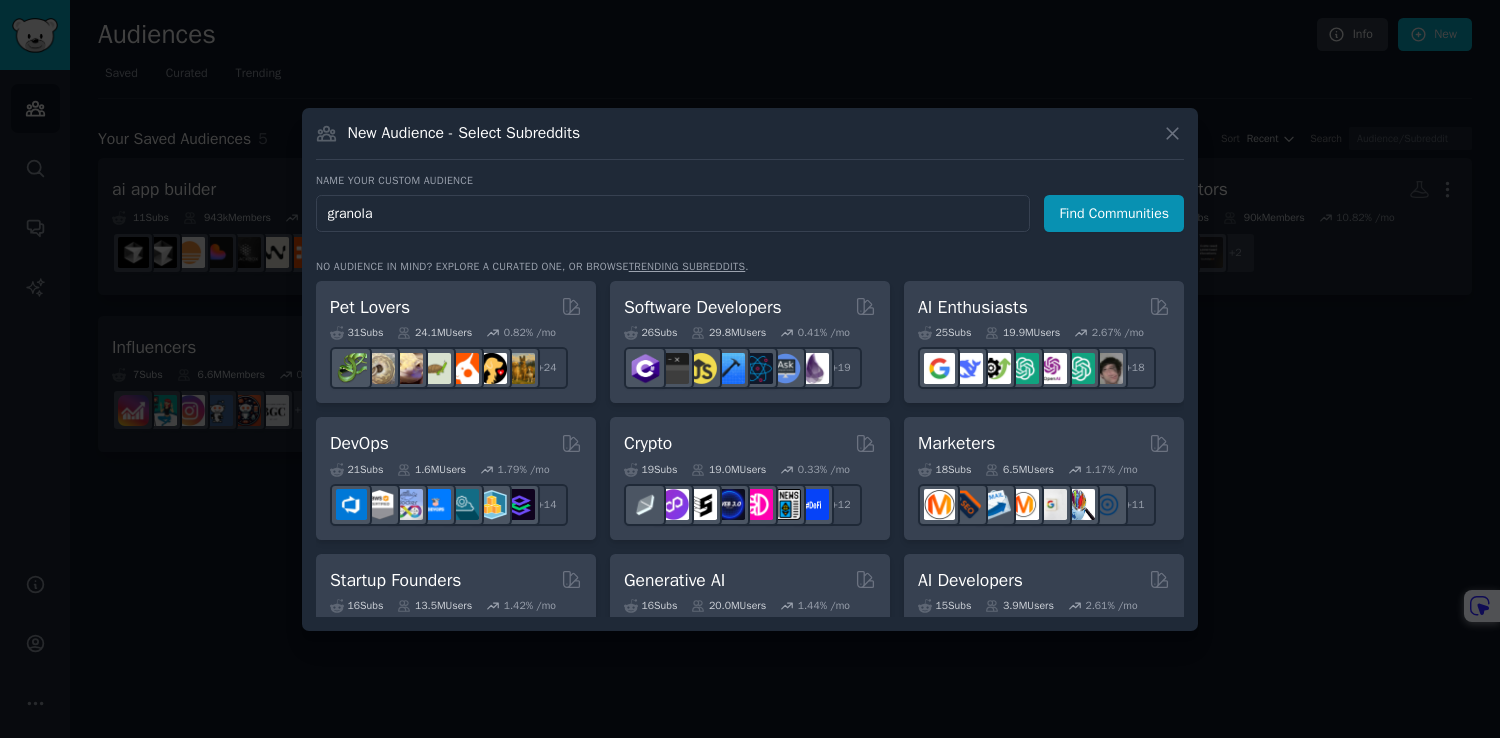 click on "Find Communities" at bounding box center [1114, 213] 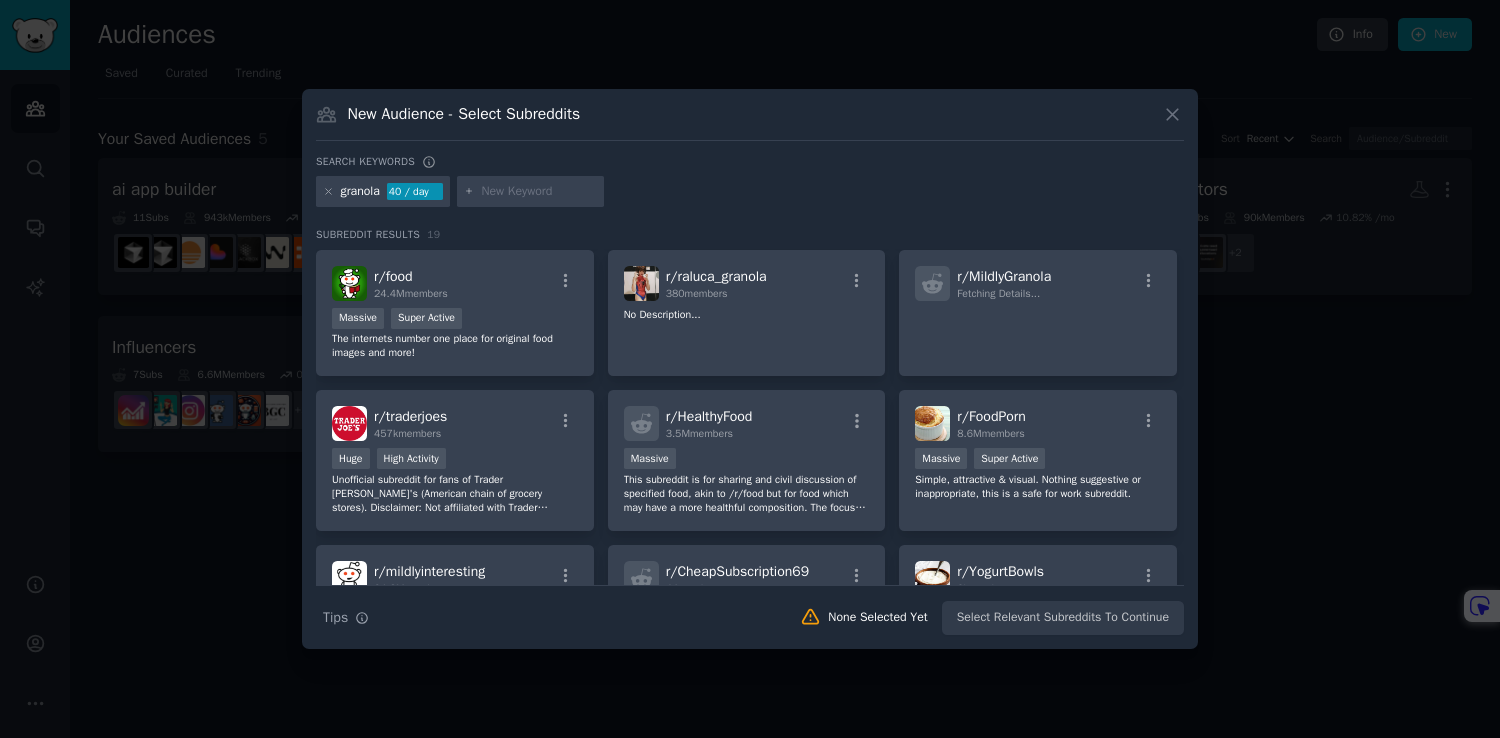 scroll, scrollTop: 0, scrollLeft: 0, axis: both 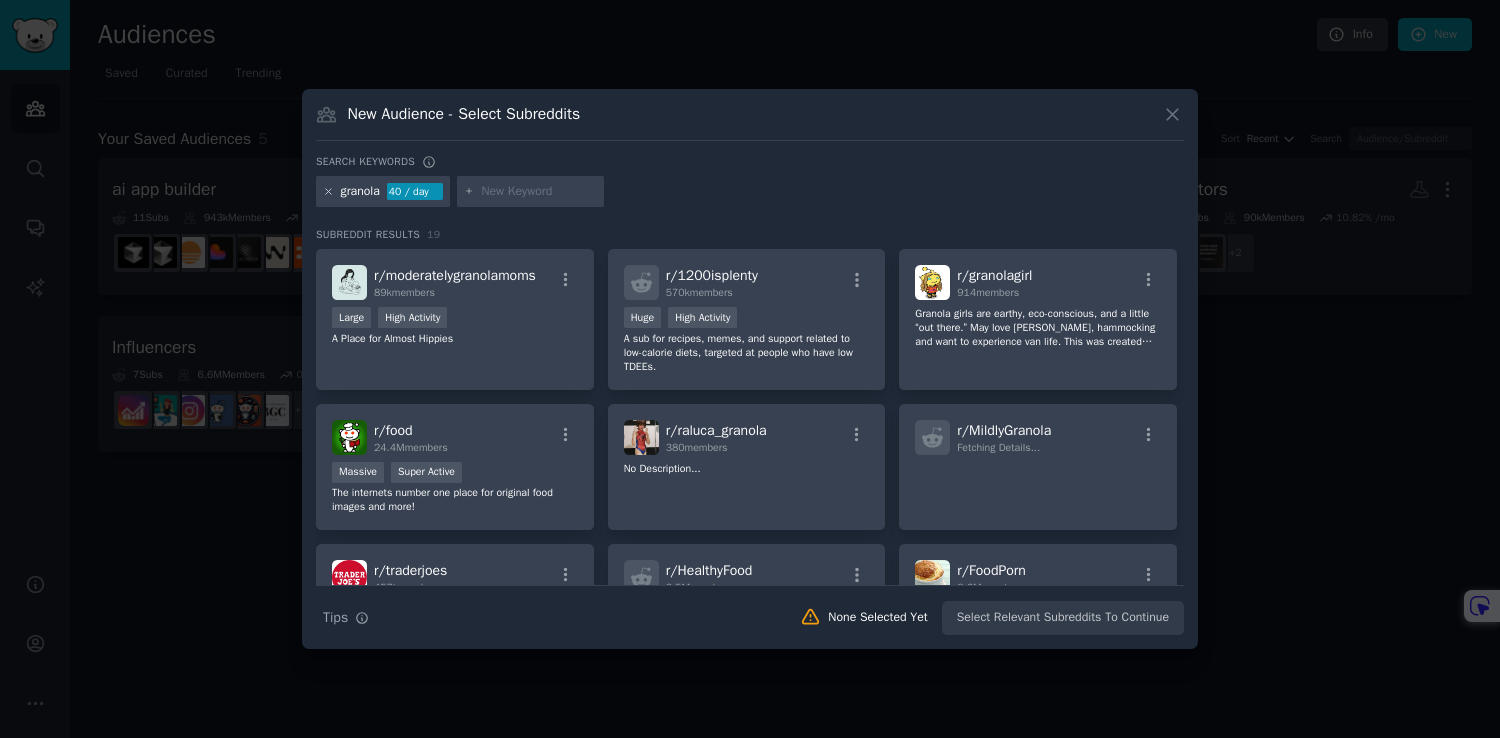 click 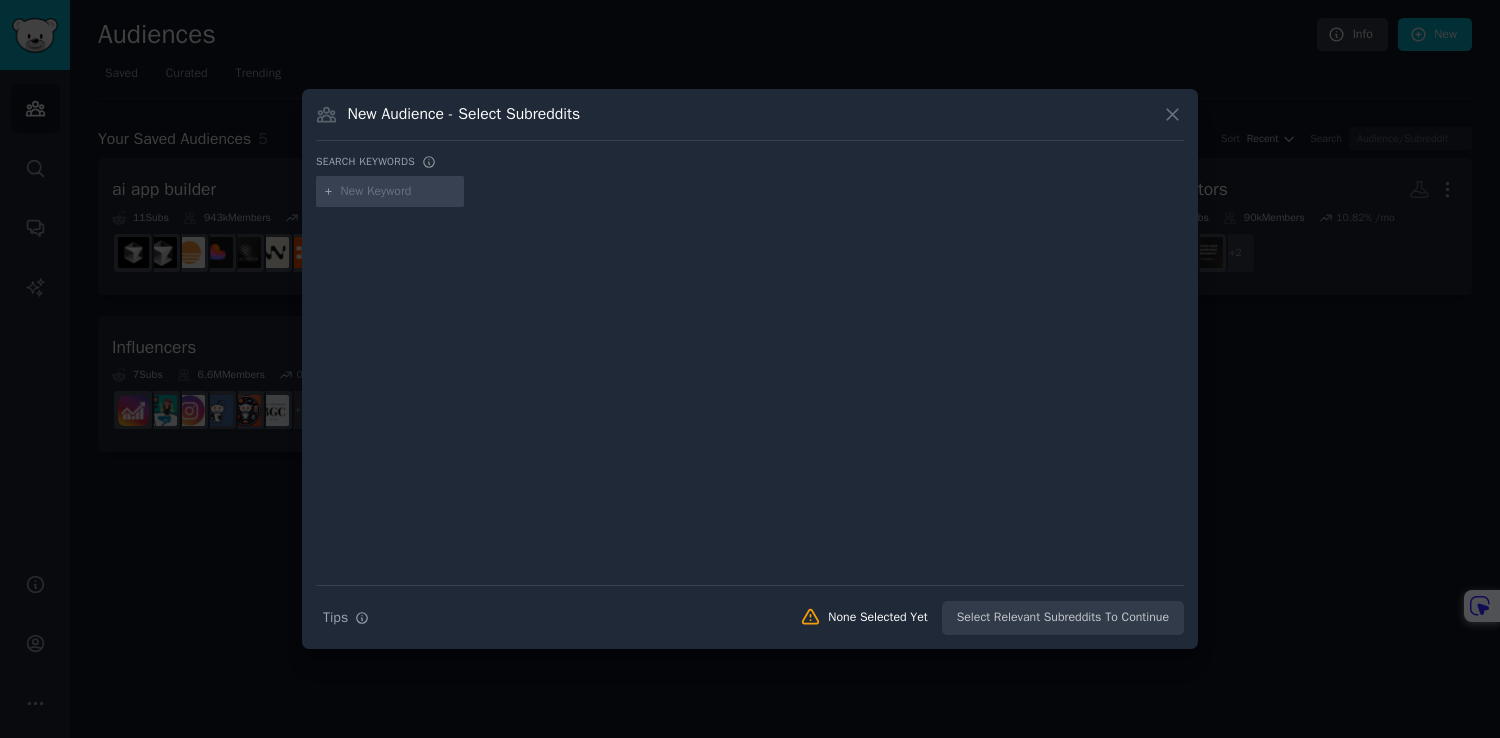 click at bounding box center [399, 192] 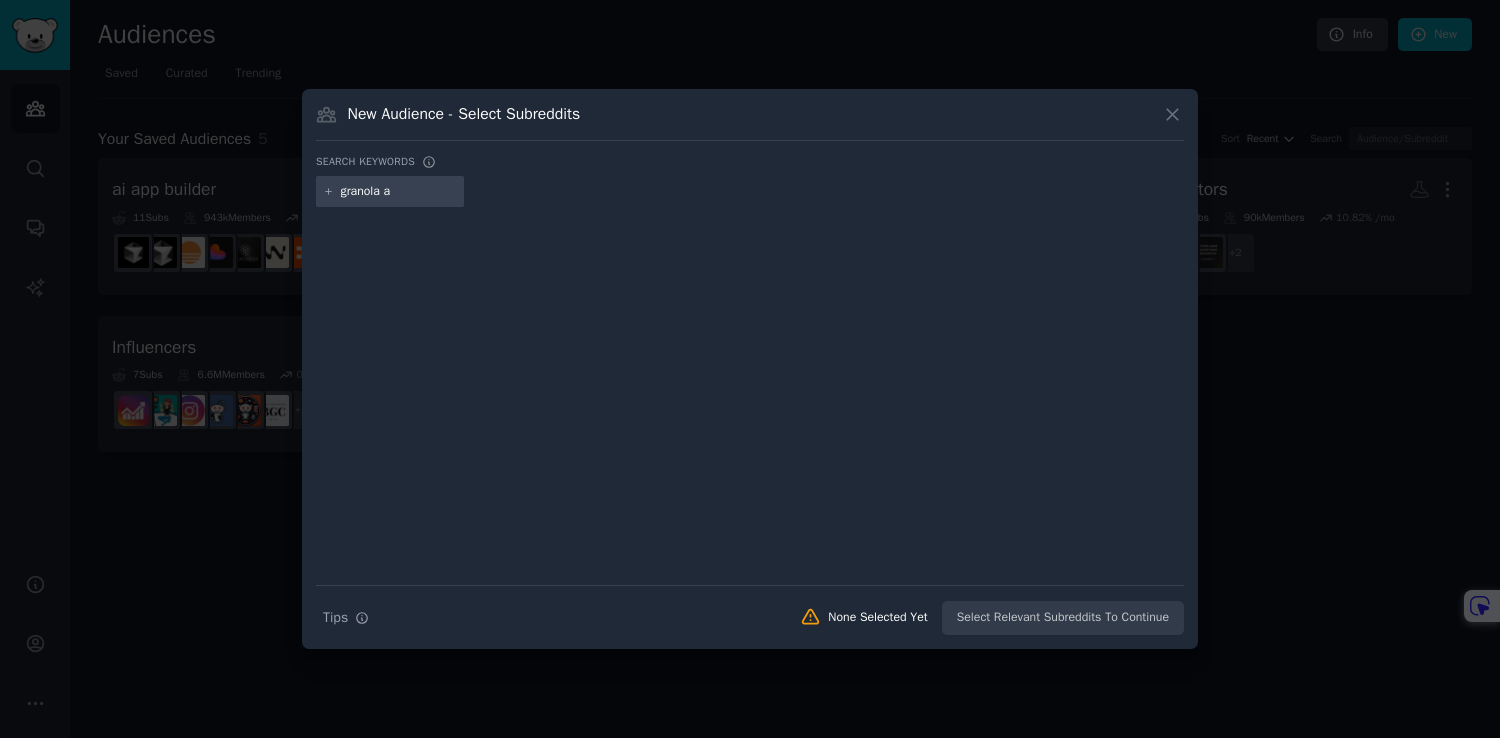 type on "granola ai" 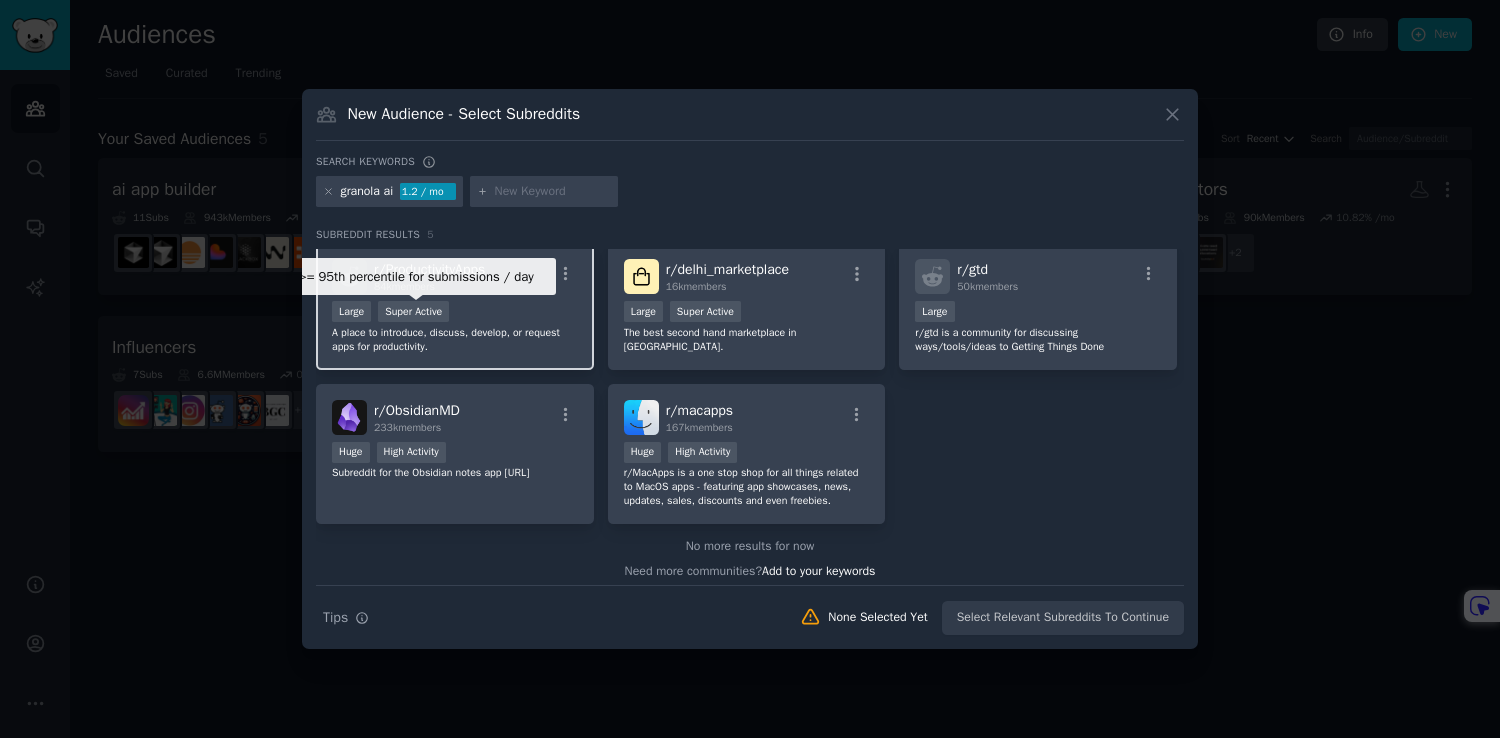 scroll, scrollTop: 0, scrollLeft: 0, axis: both 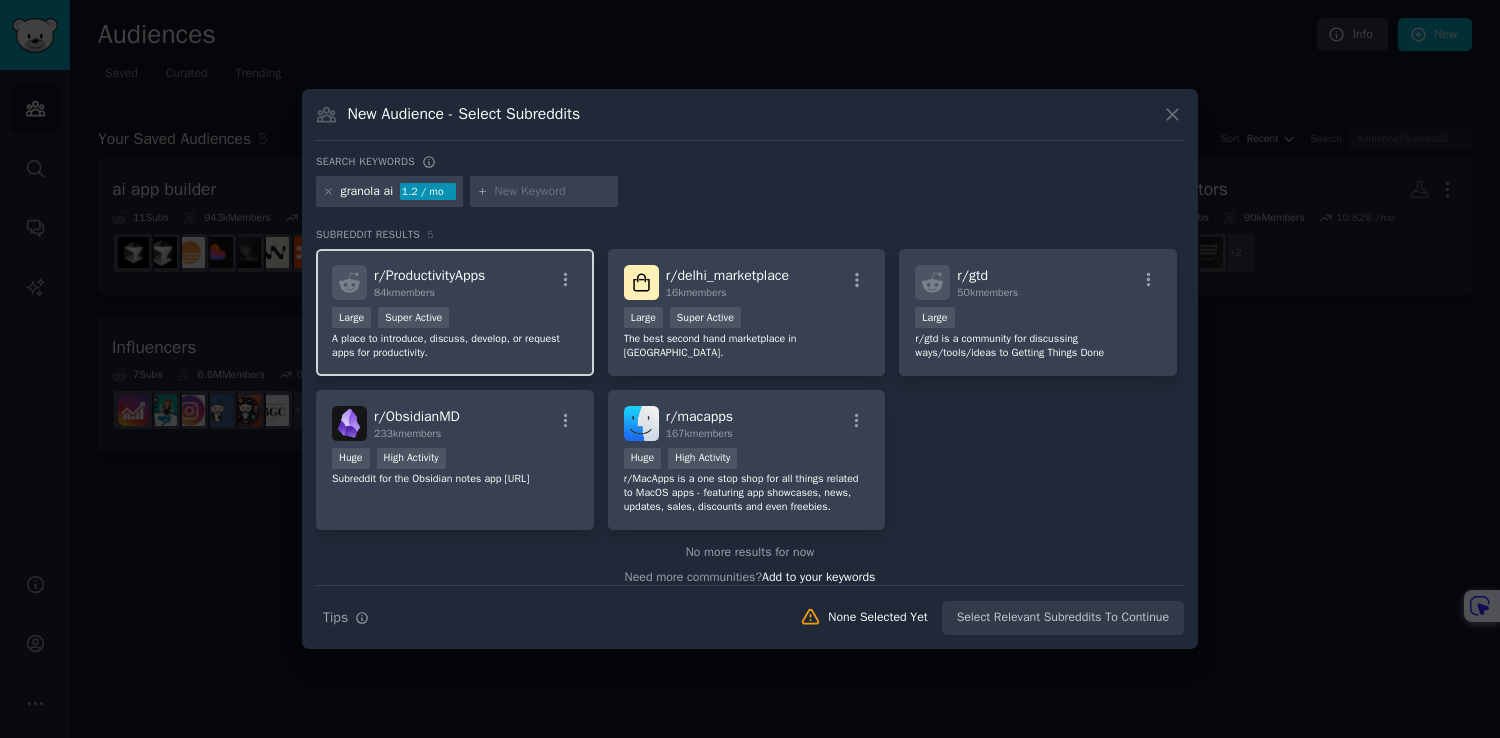 click on "r/ ProductivityApps 84k  members" at bounding box center (455, 282) 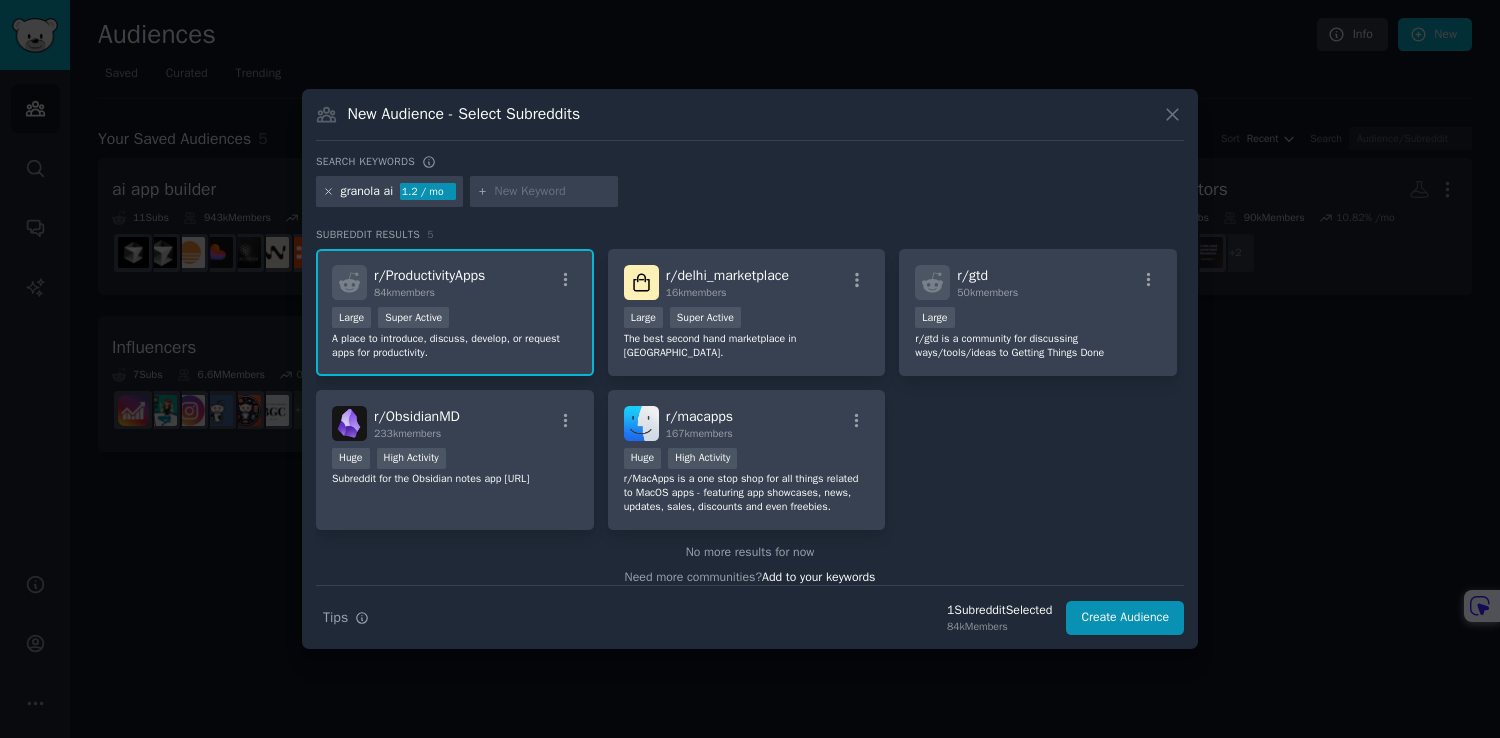 click 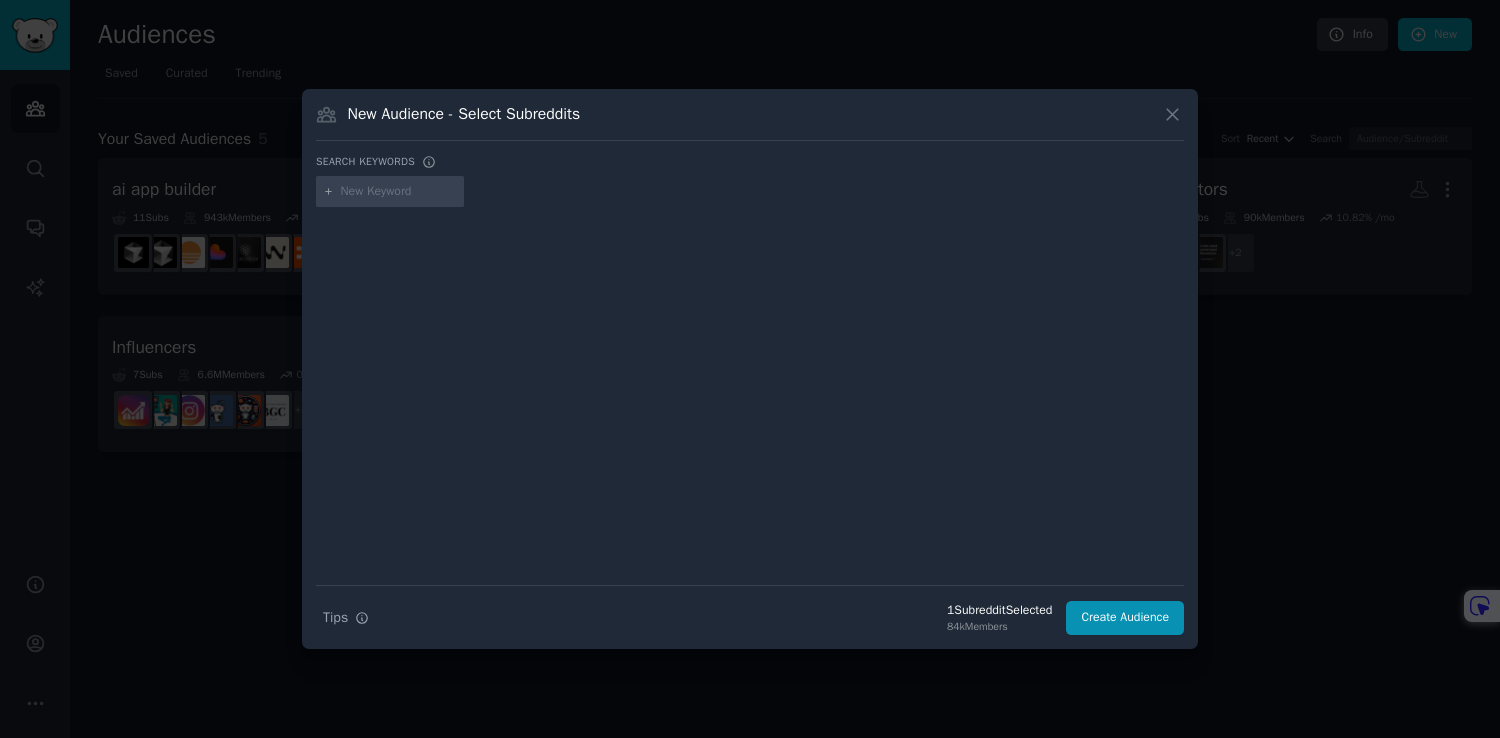 click at bounding box center [399, 192] 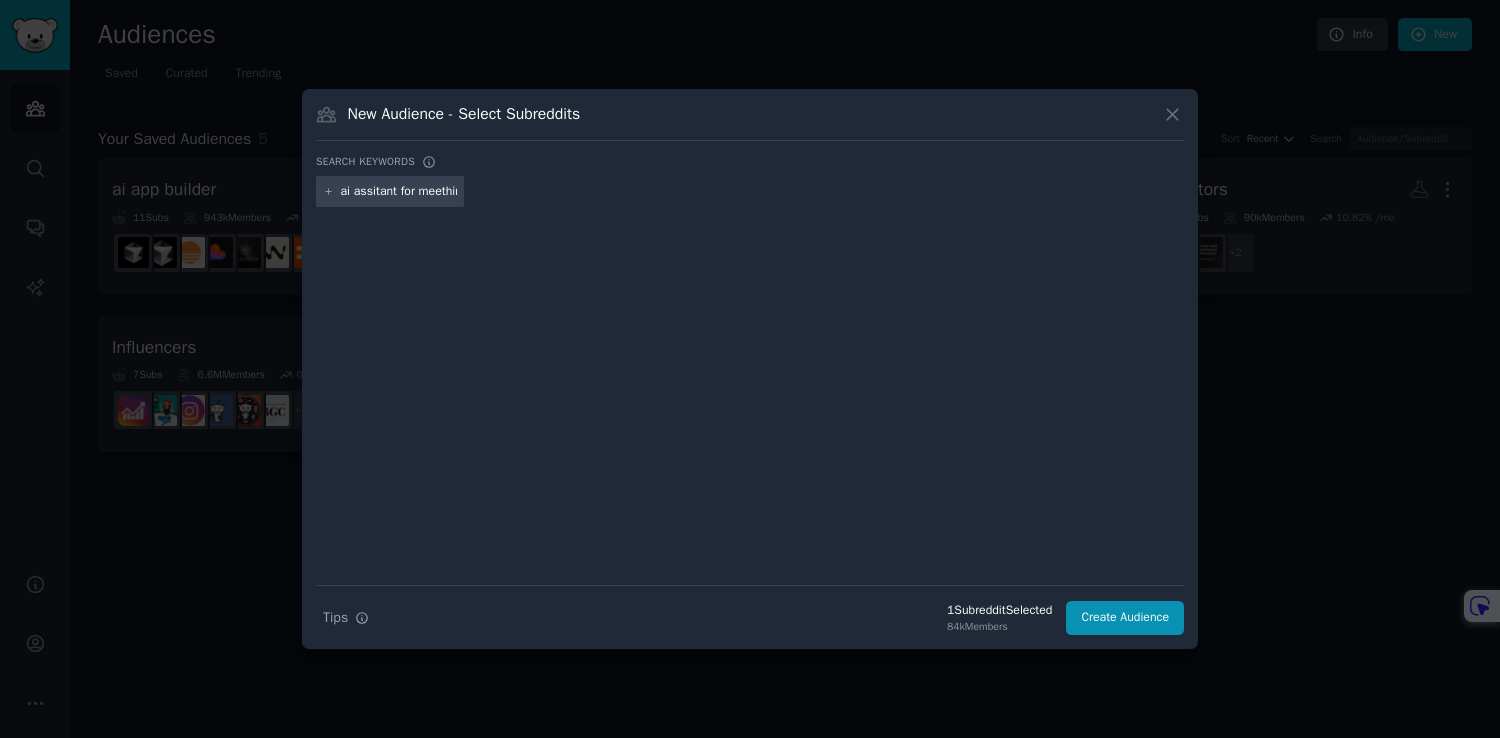type on "ai assitant for meethings" 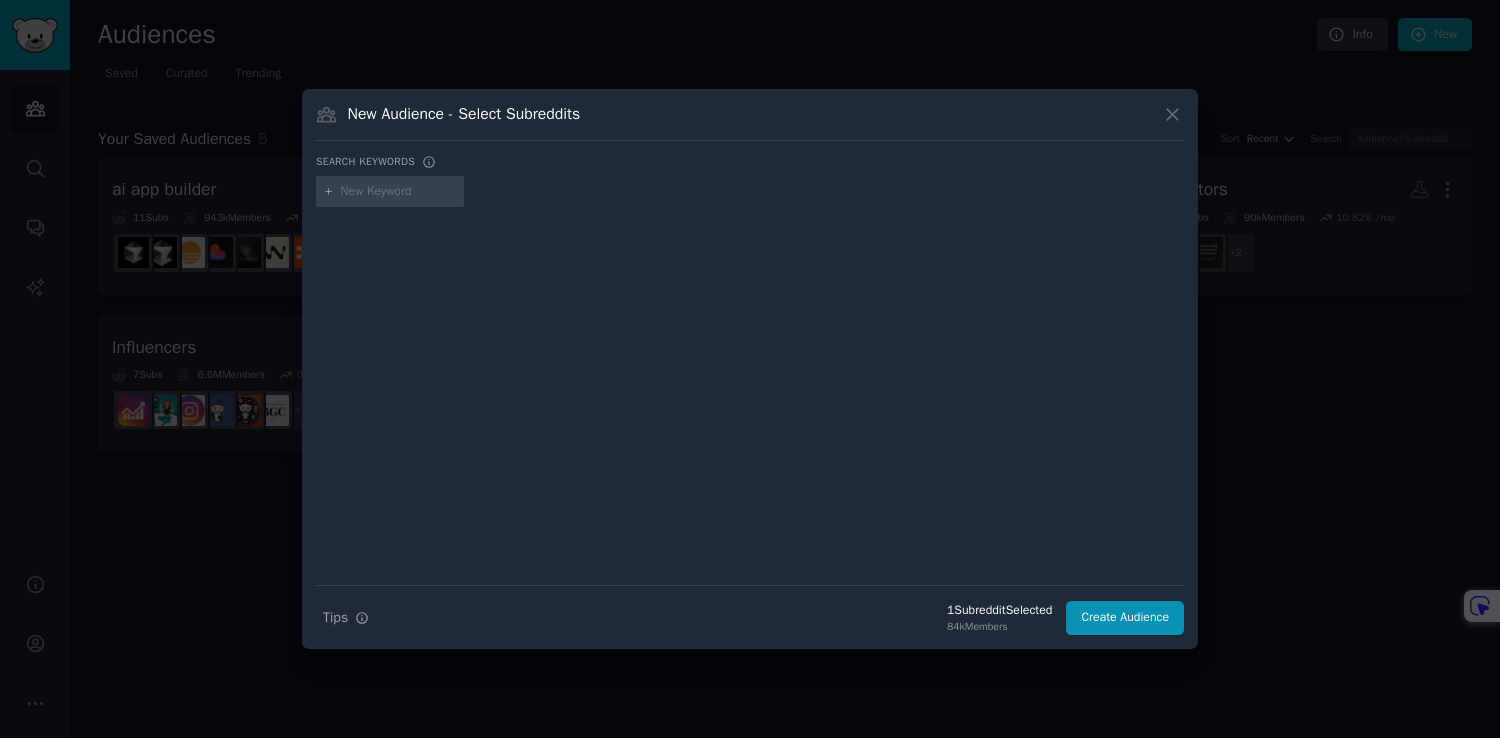 scroll, scrollTop: 0, scrollLeft: 0, axis: both 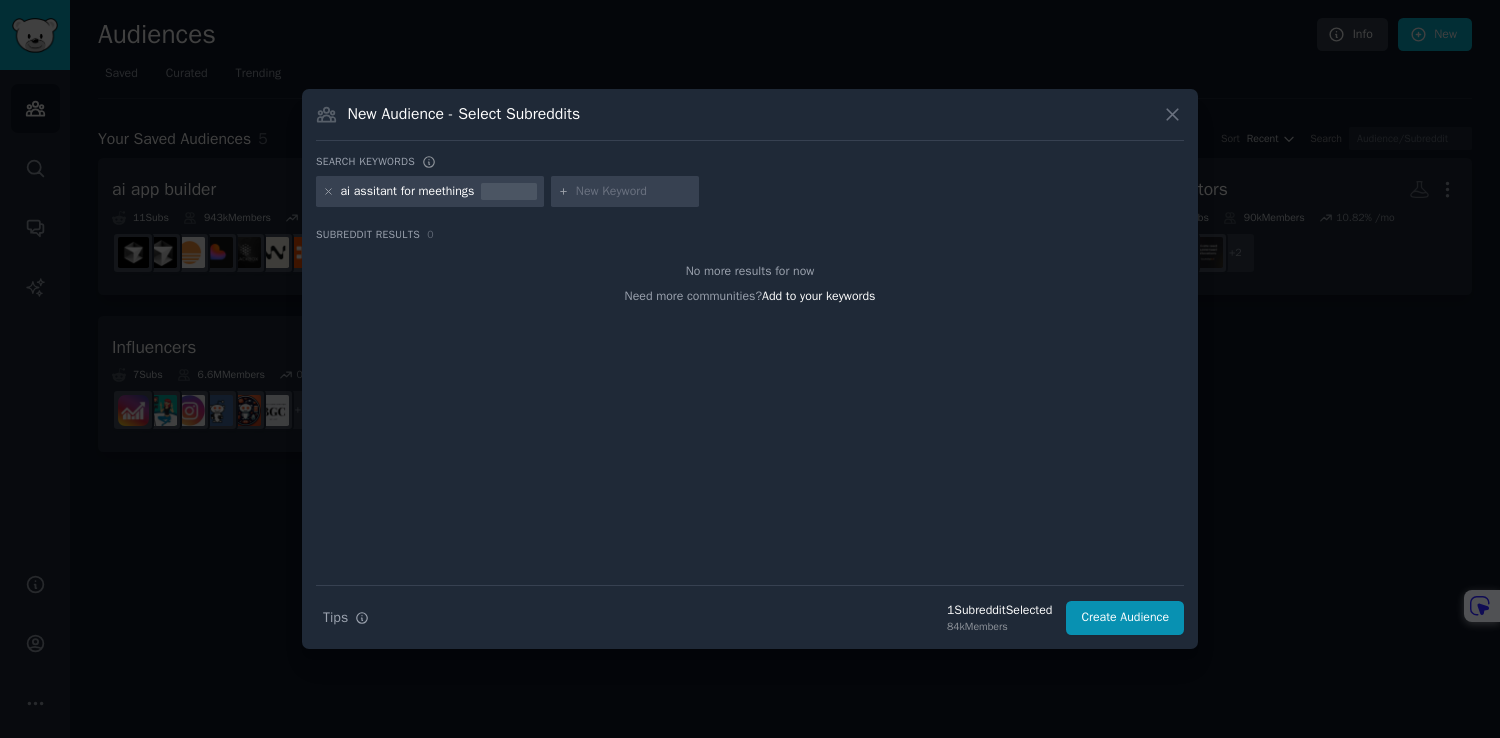 click on "ai assitant for meethings" at bounding box center (408, 192) 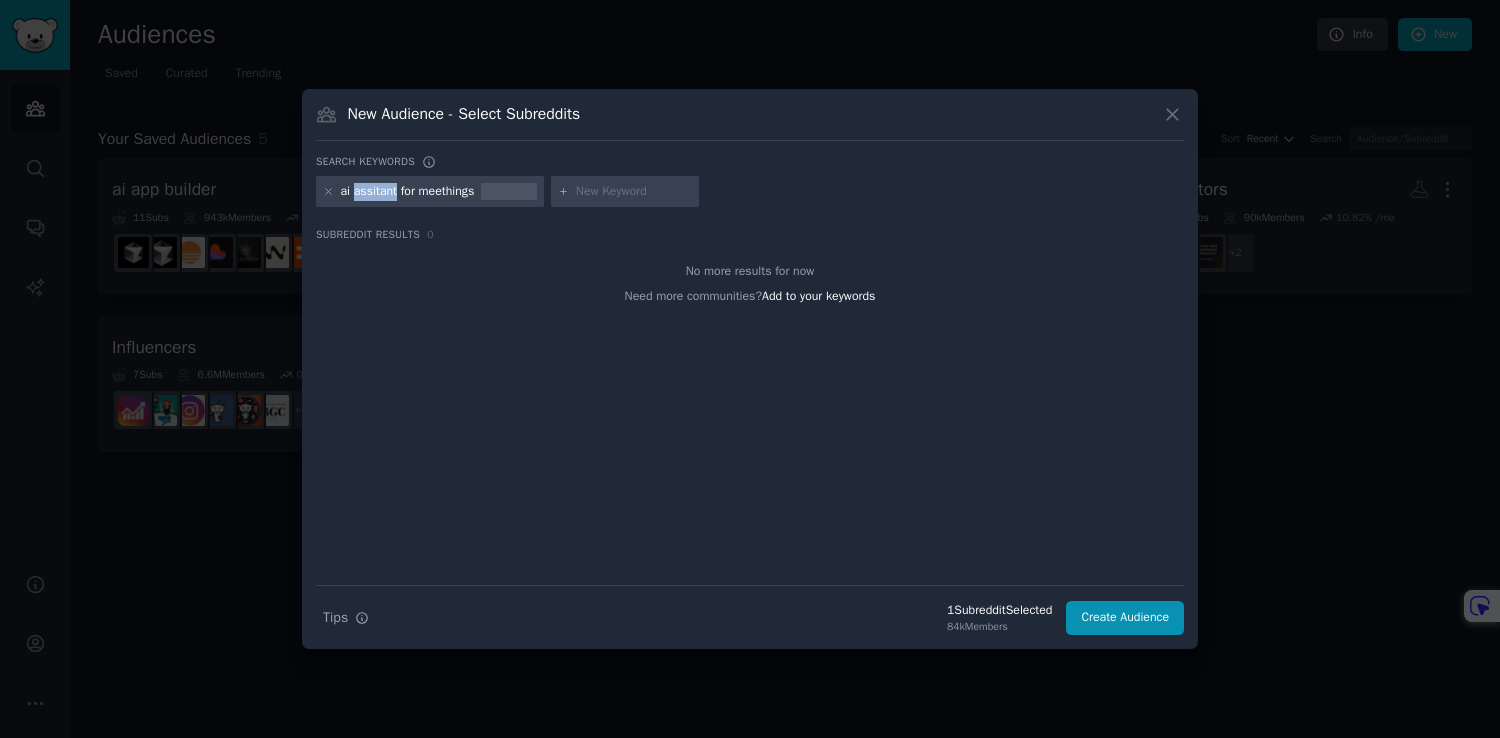 click on "ai assitant for meethings" at bounding box center [408, 192] 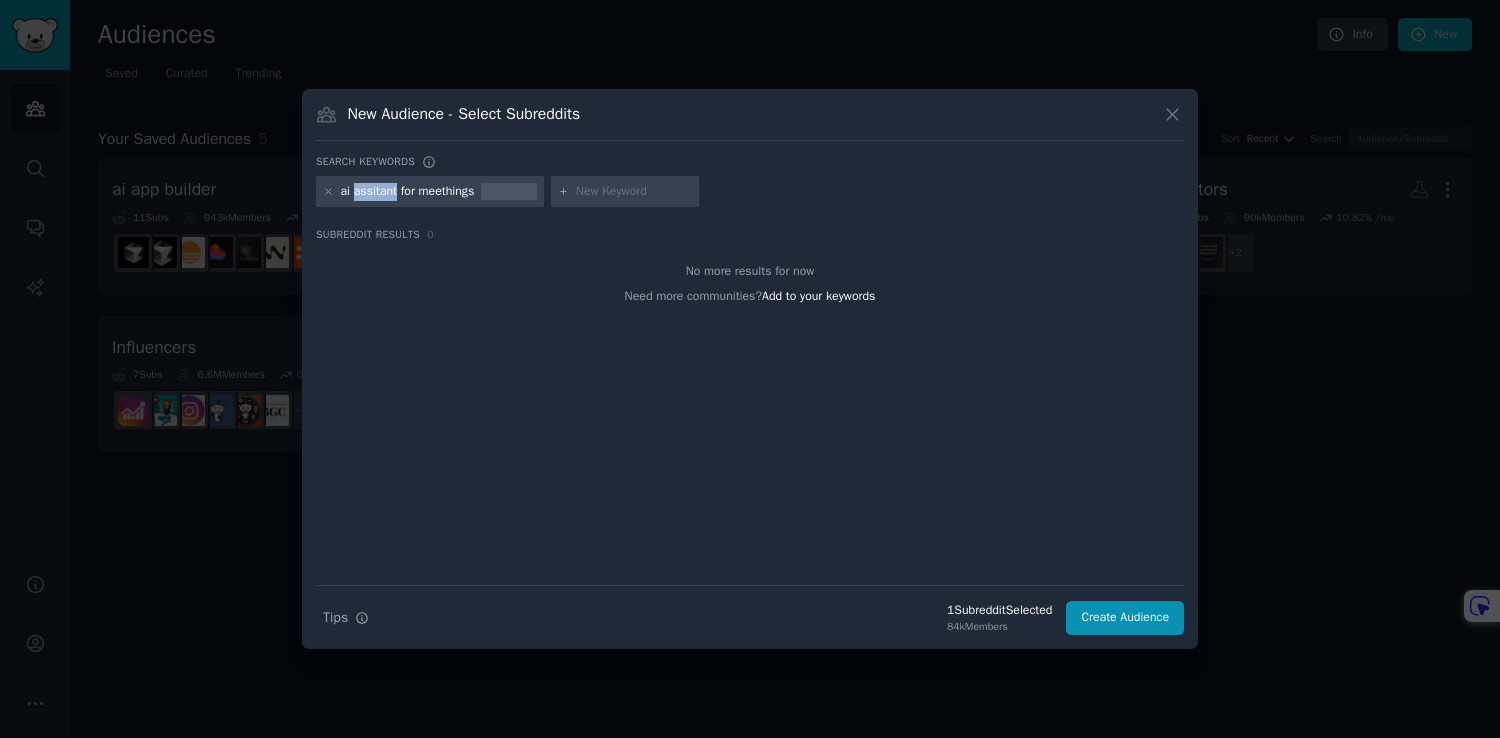 click on "ai assitant for meethings" at bounding box center (408, 192) 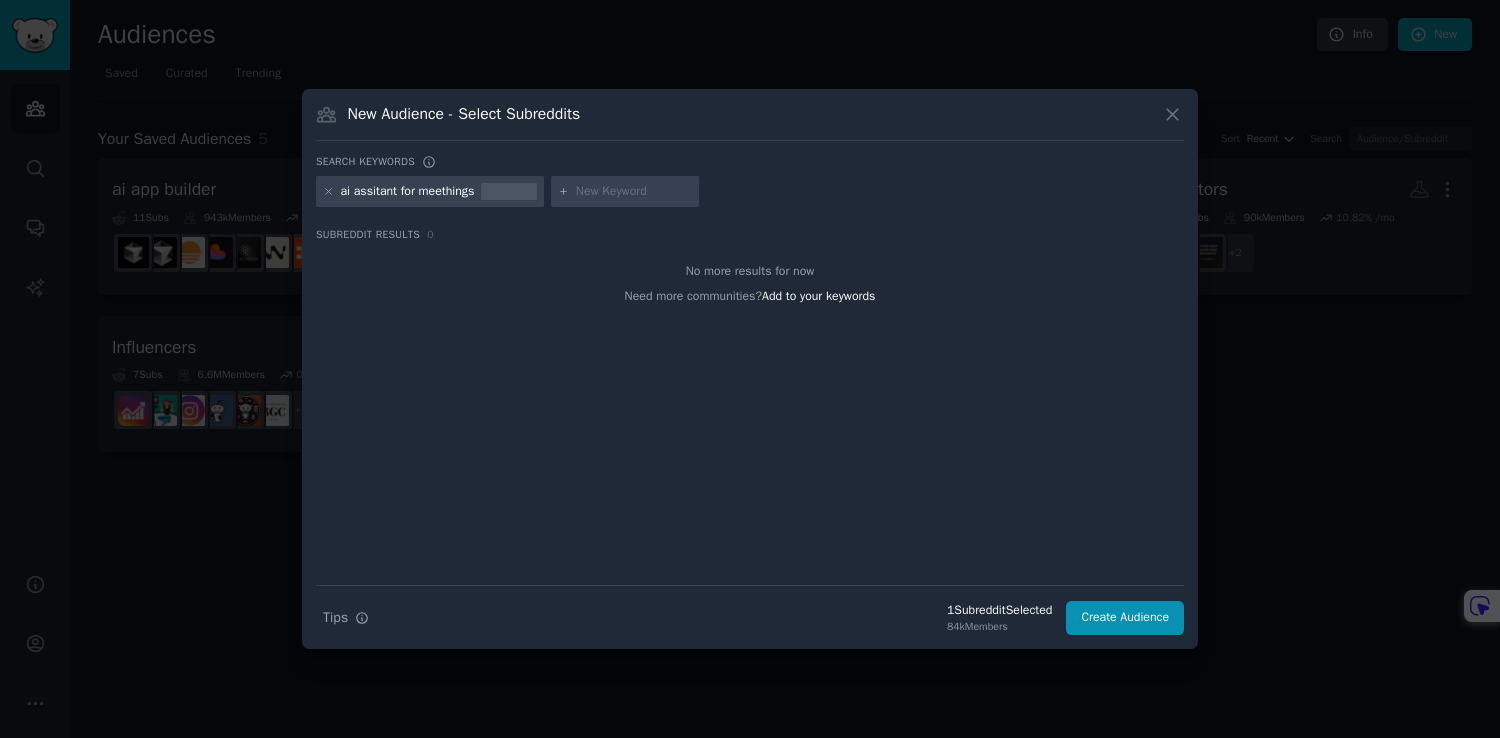click on "ai assitant for meethings" at bounding box center (408, 192) 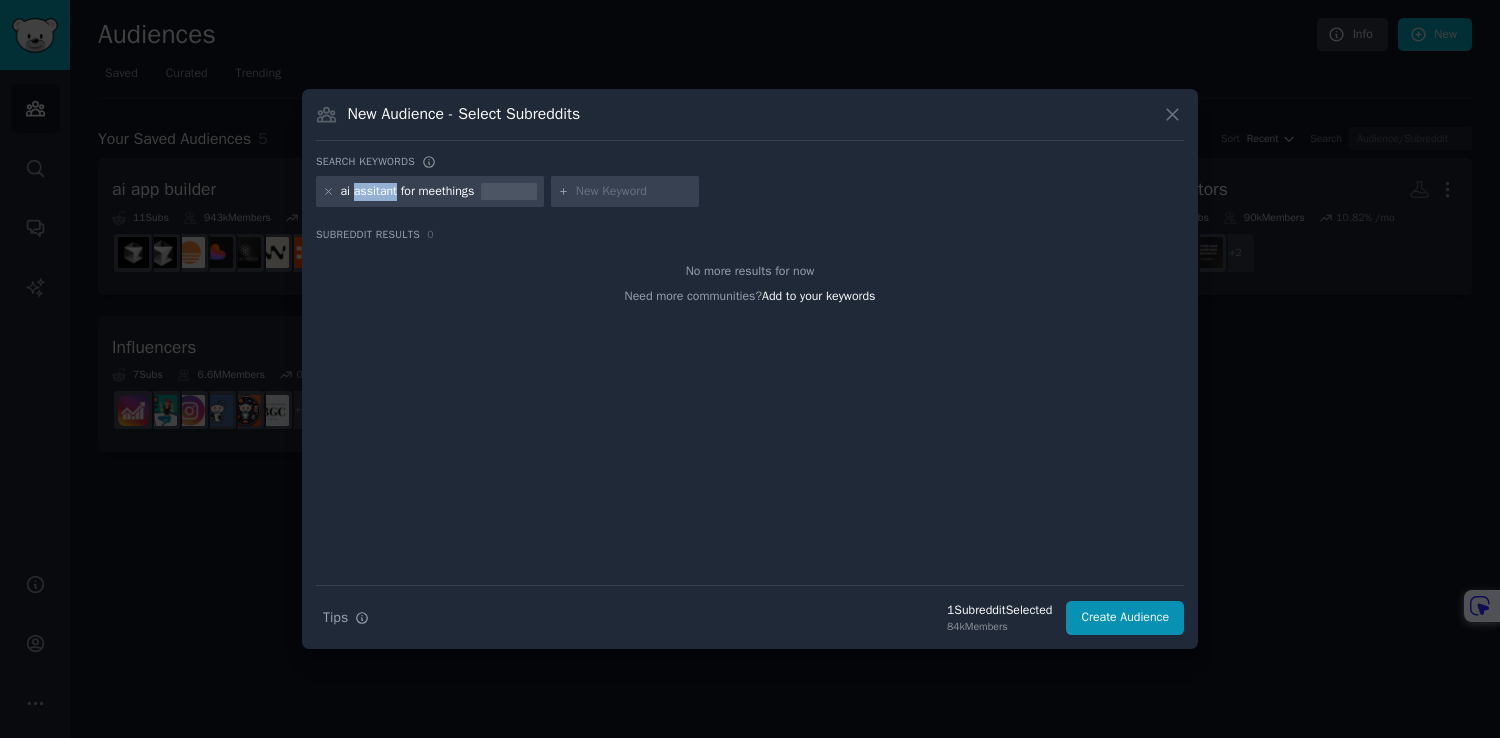 click on "ai assitant for meethings" at bounding box center [408, 192] 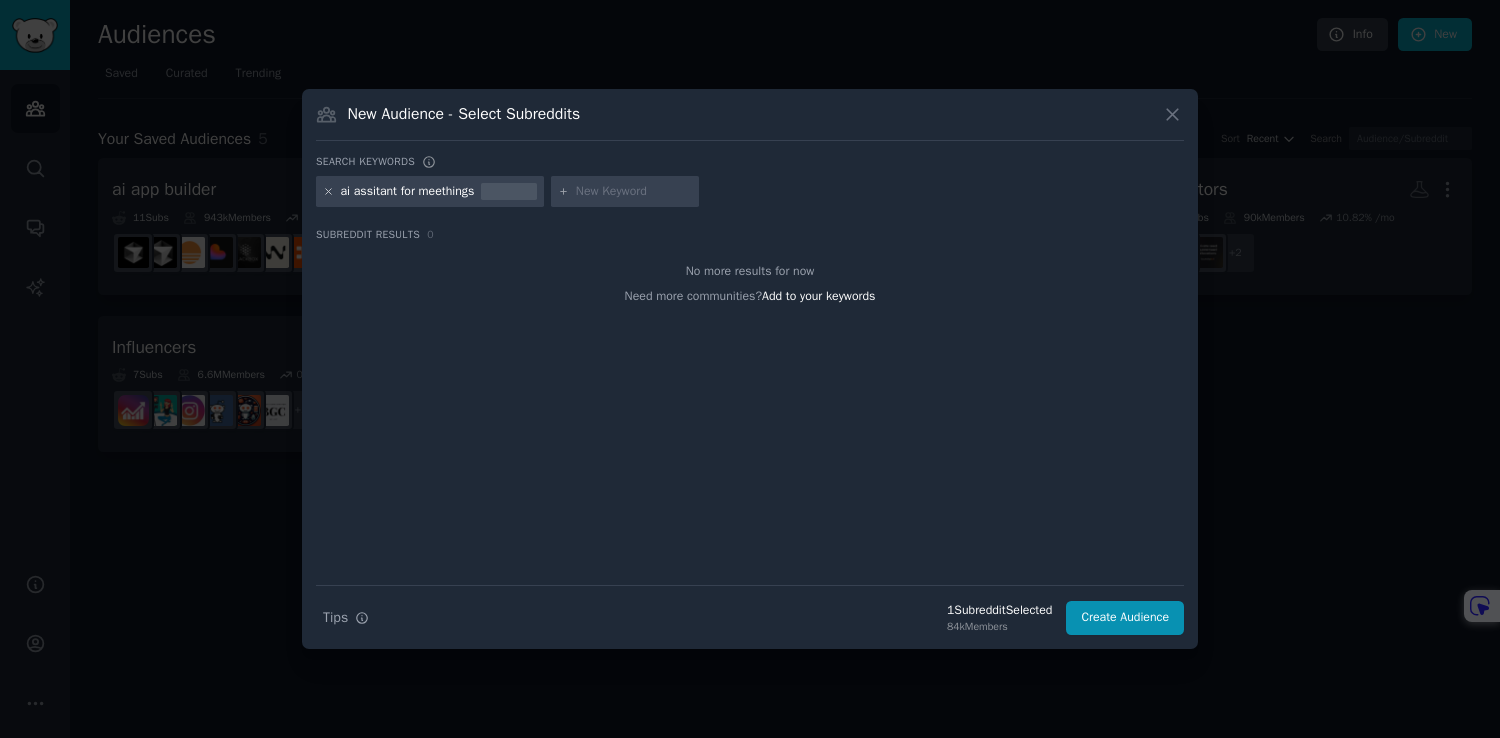 click 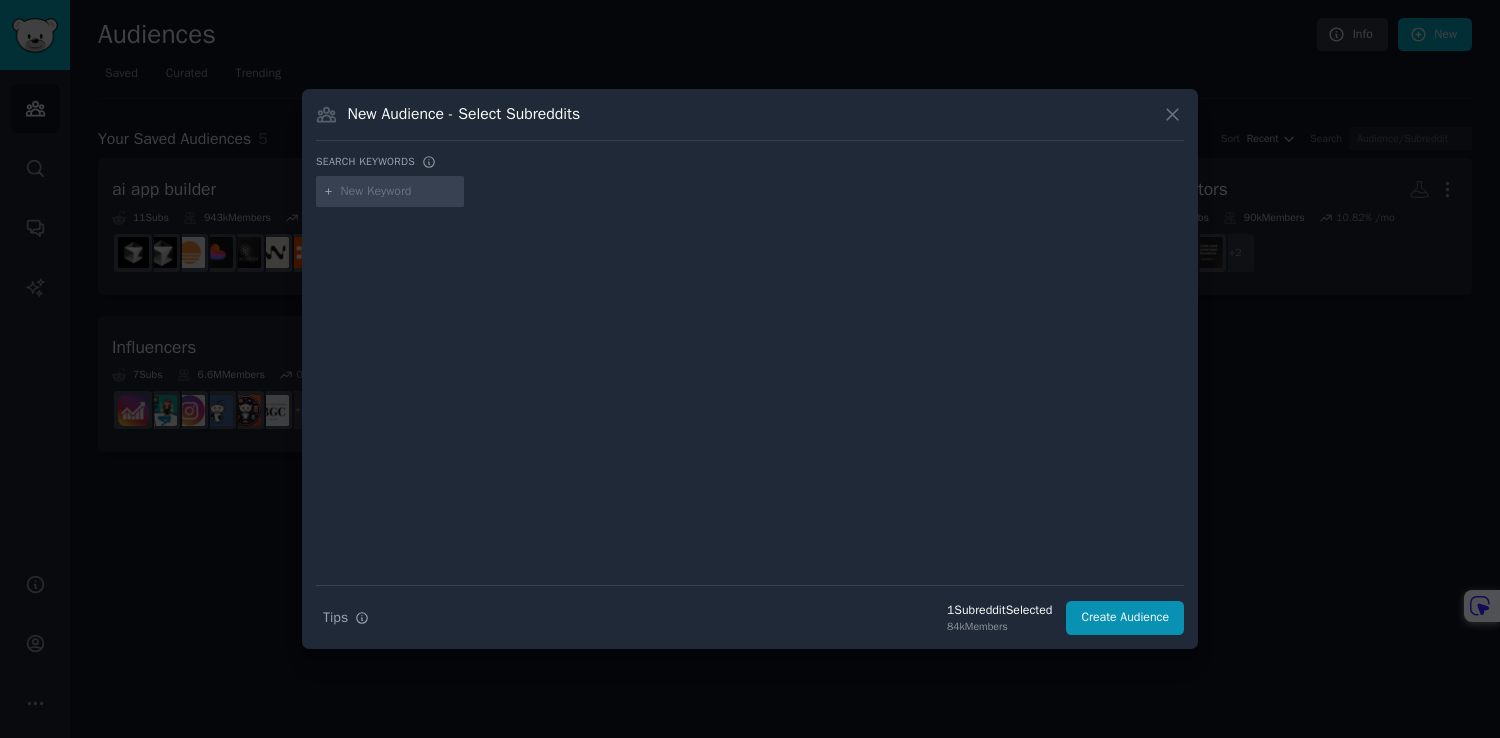 click at bounding box center (399, 192) 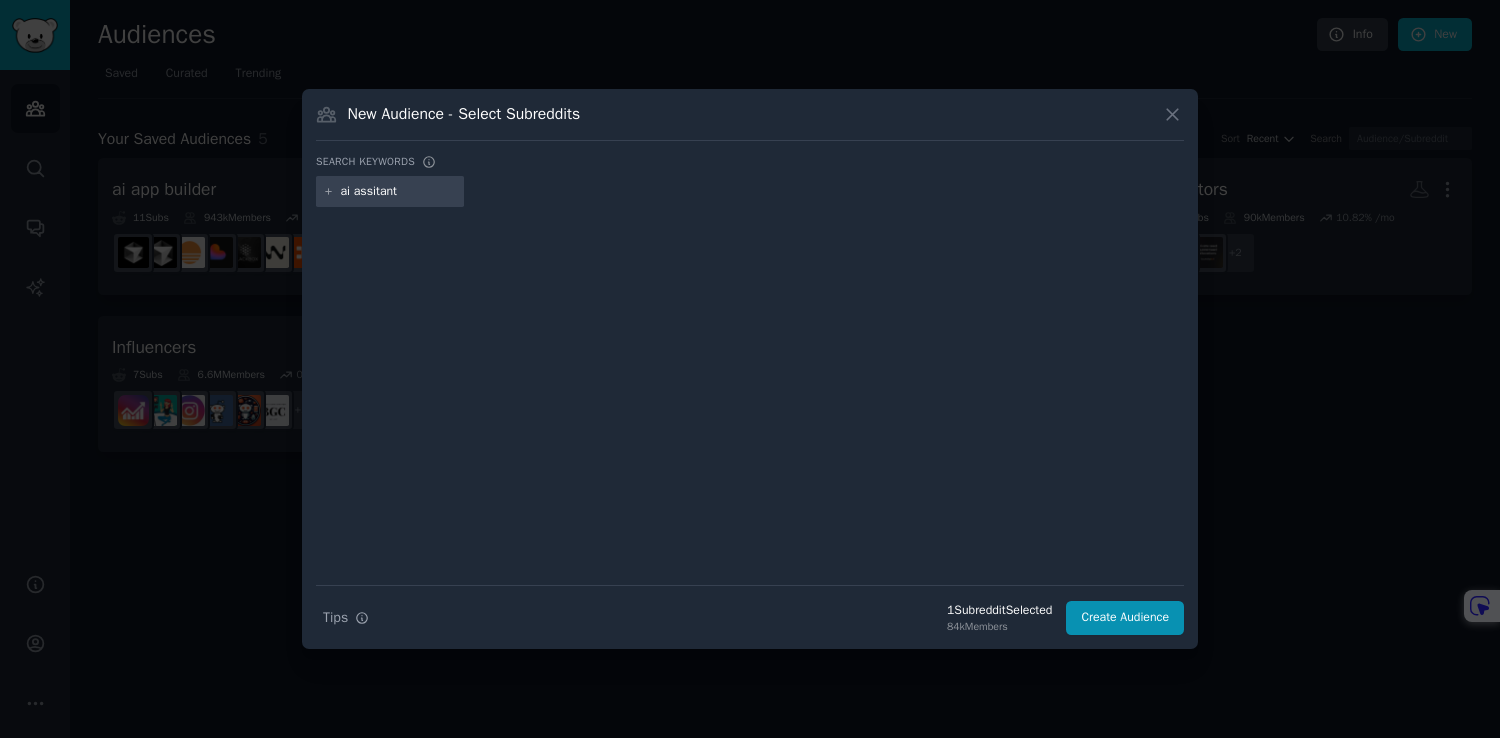 click on "ai assitant" at bounding box center (399, 192) 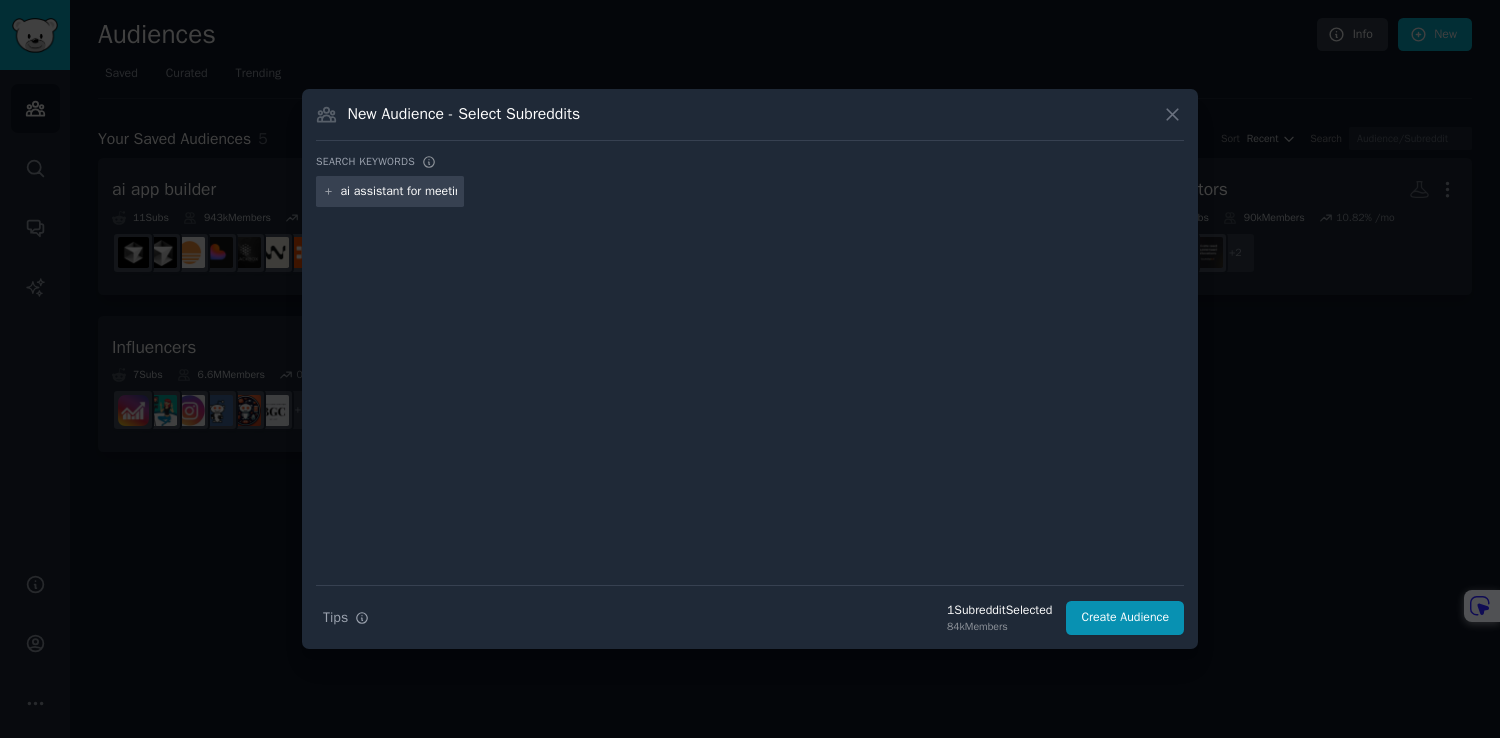 type on "ai assistant for meetings" 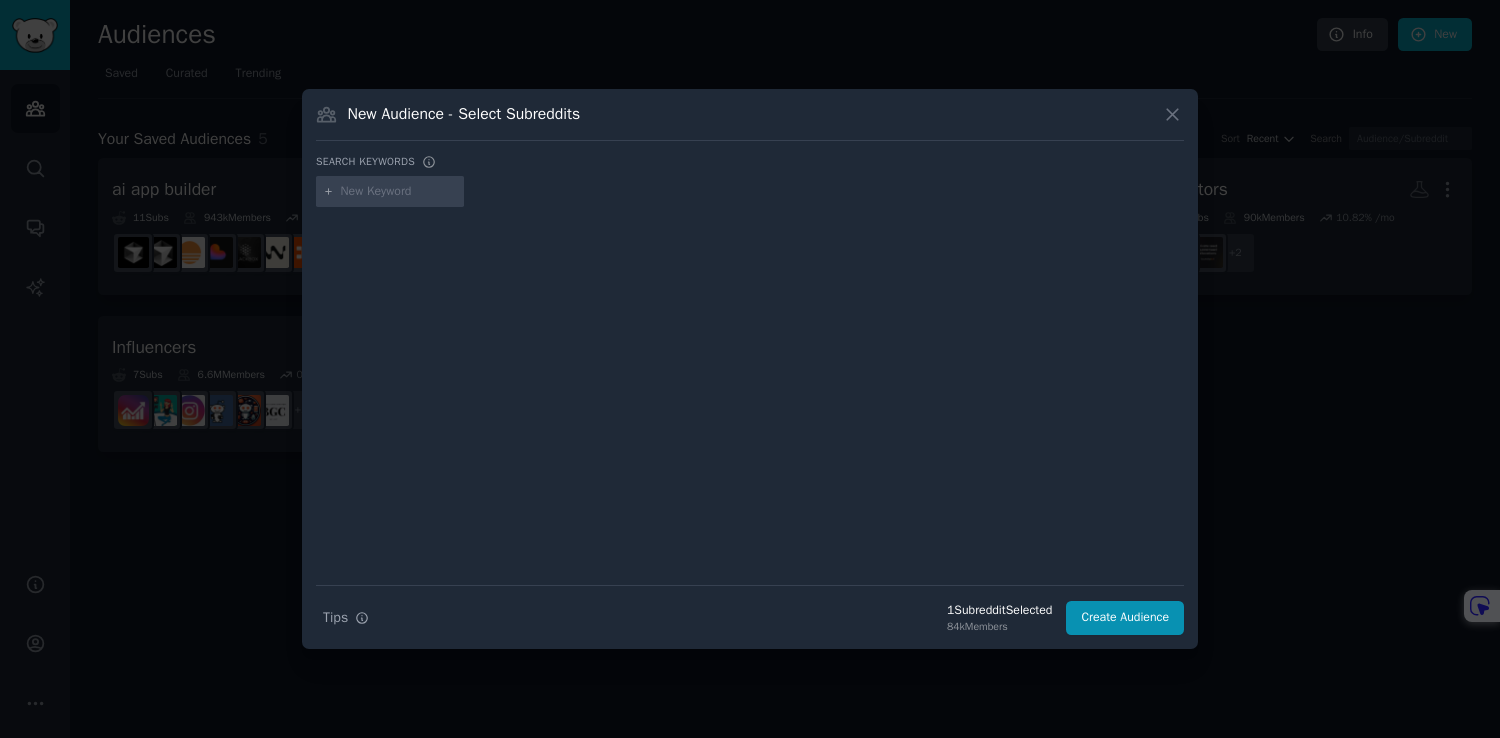 scroll, scrollTop: 0, scrollLeft: 0, axis: both 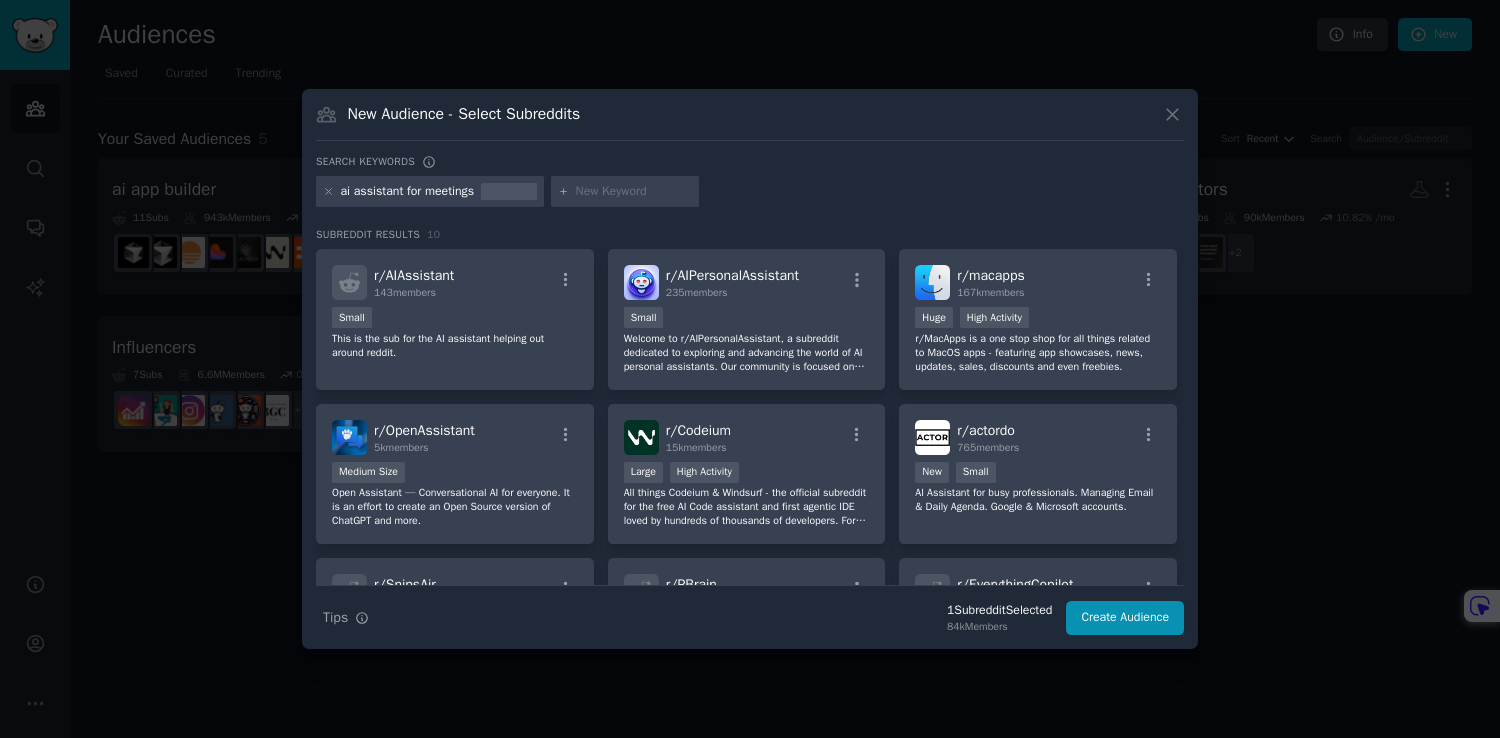 click at bounding box center (634, 192) 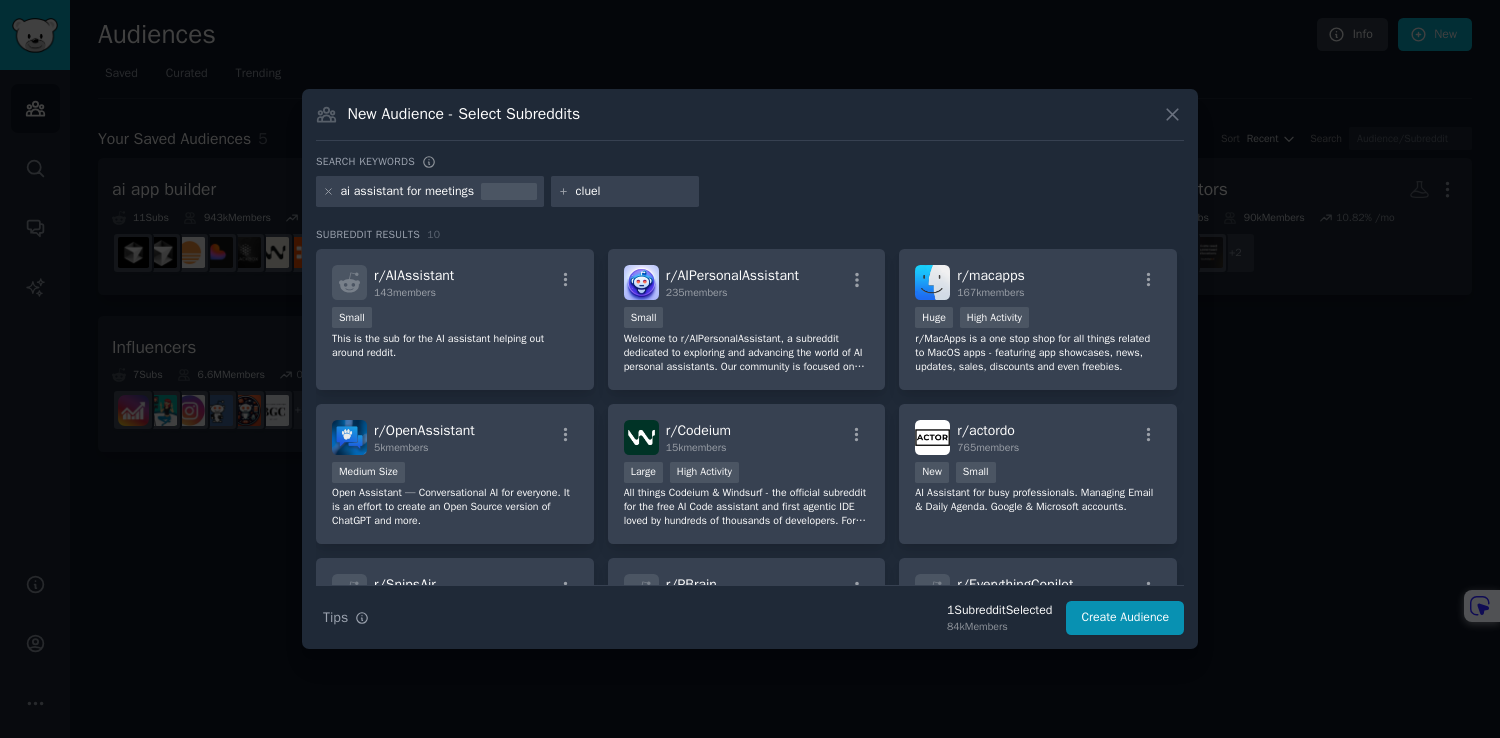type on "cluely" 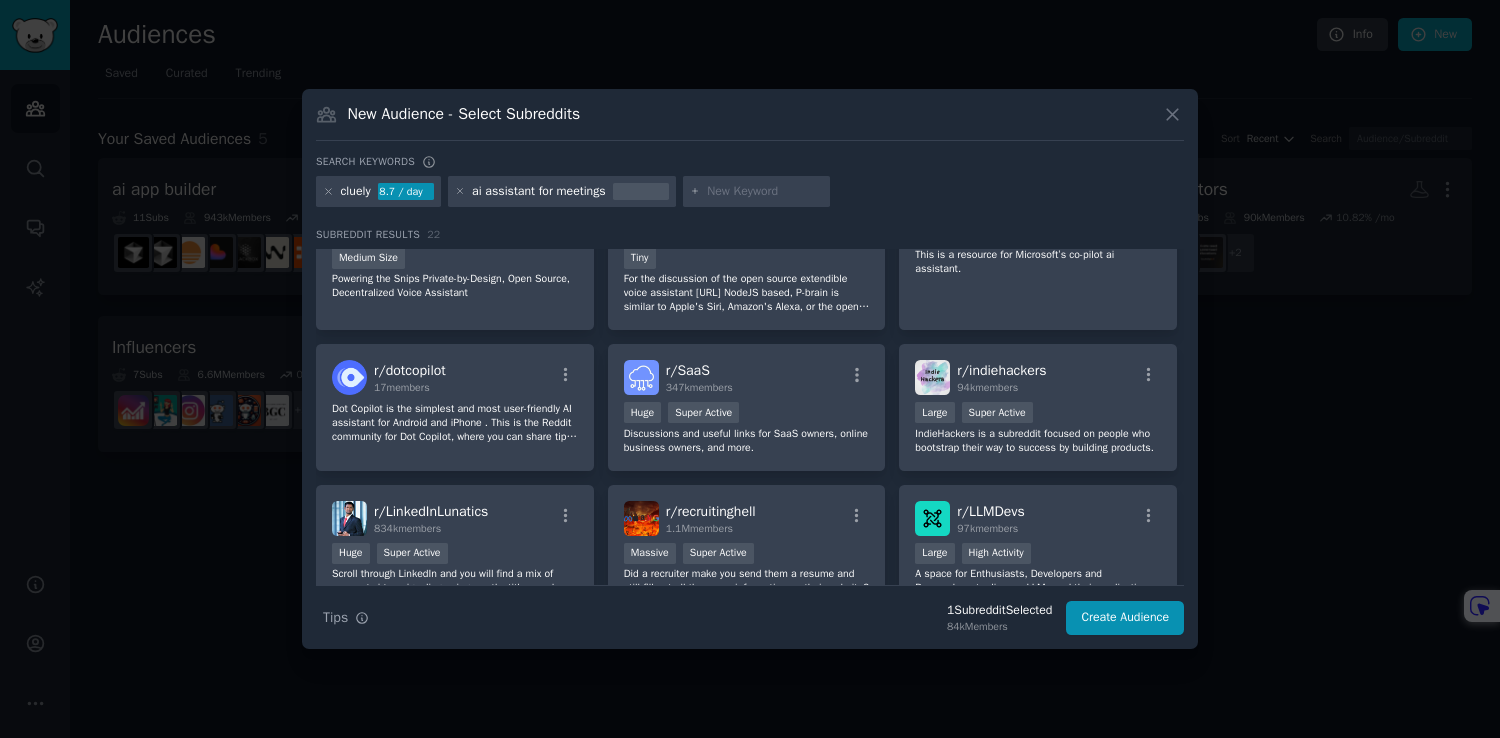 scroll, scrollTop: 0, scrollLeft: 0, axis: both 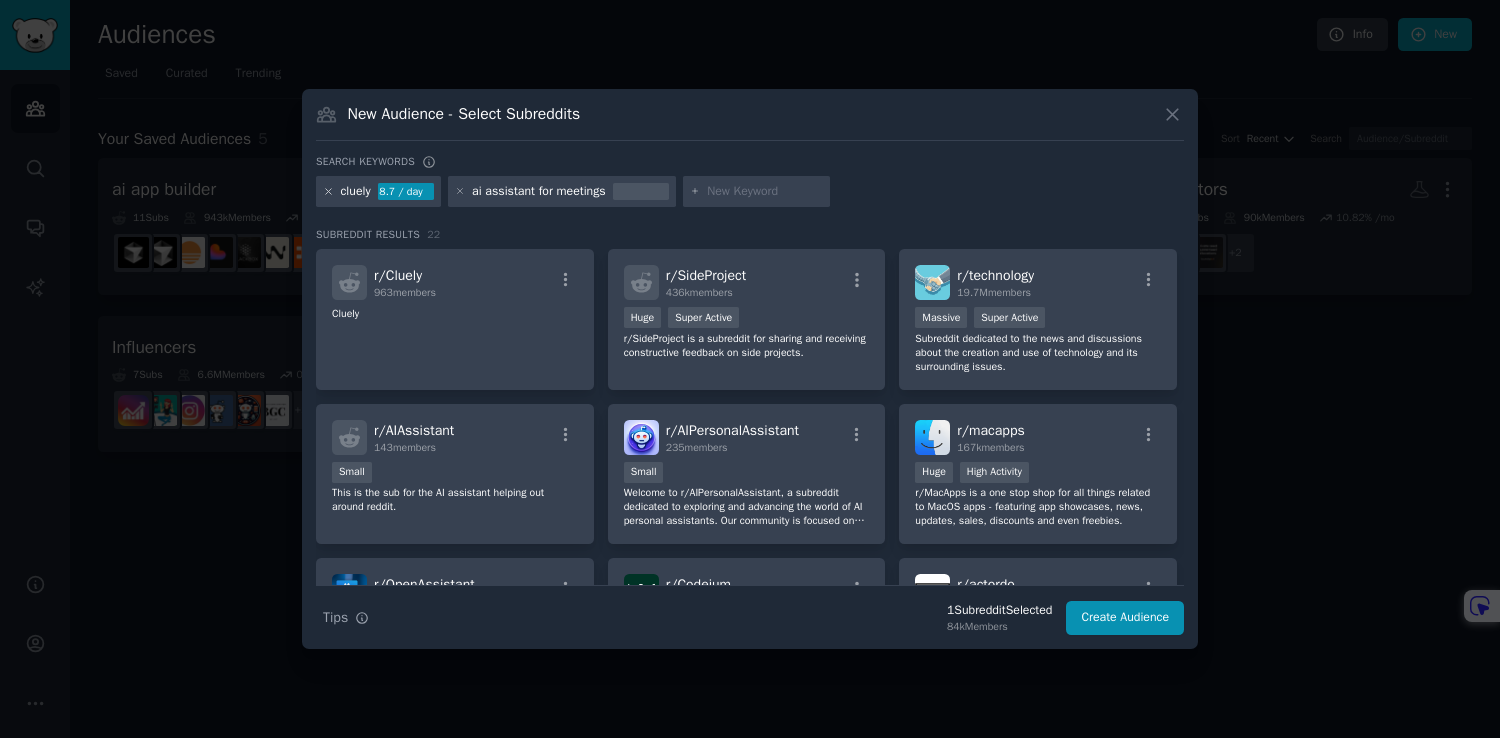 click 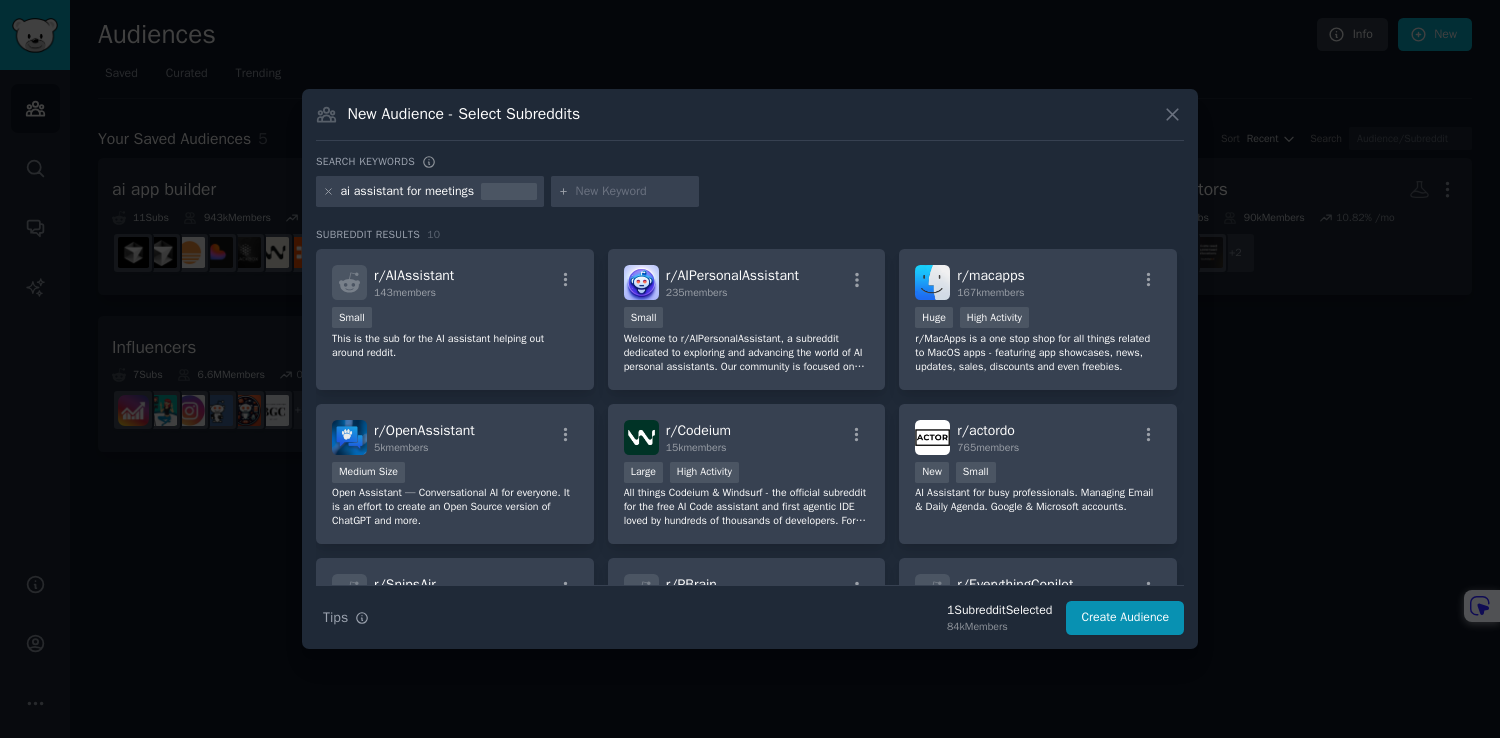 click at bounding box center (634, 192) 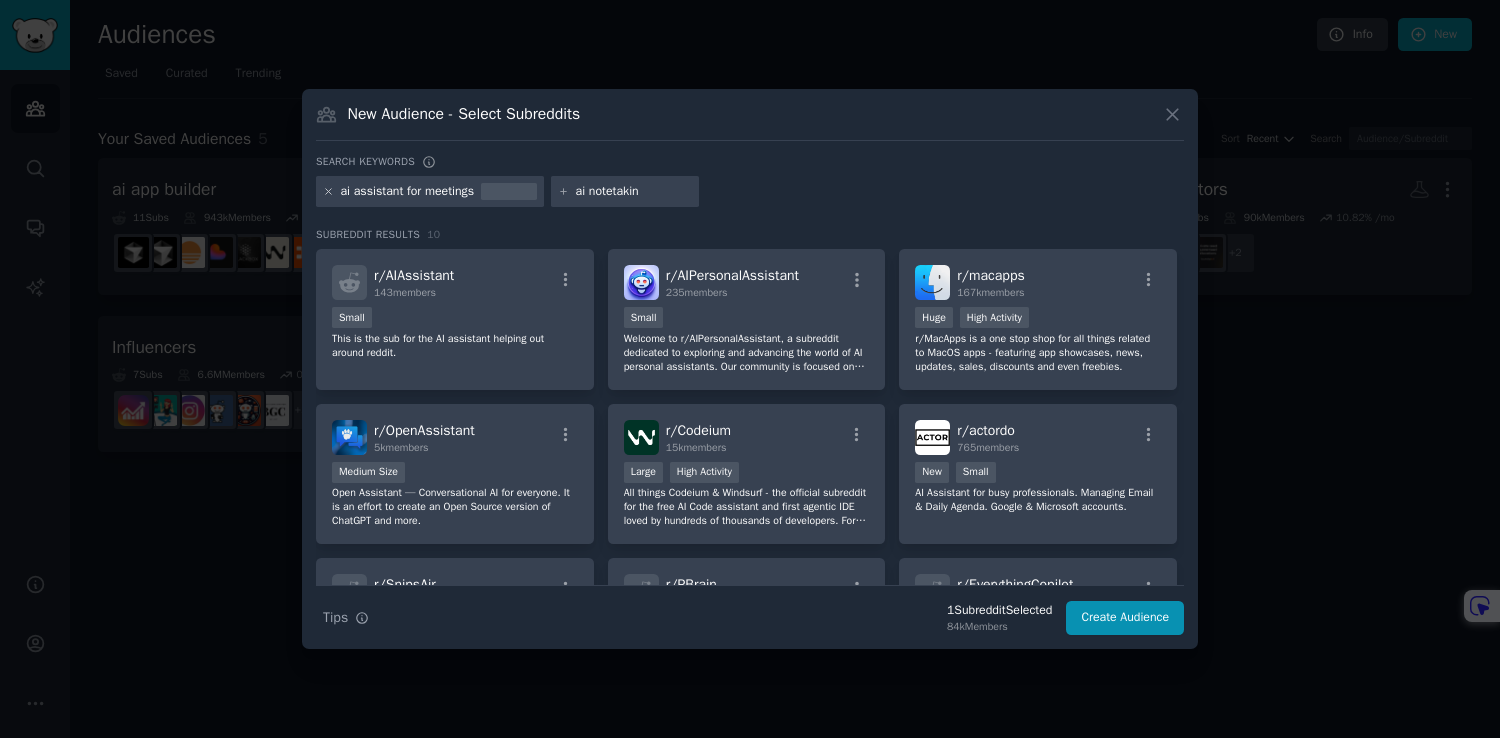 type on "ai notetaking" 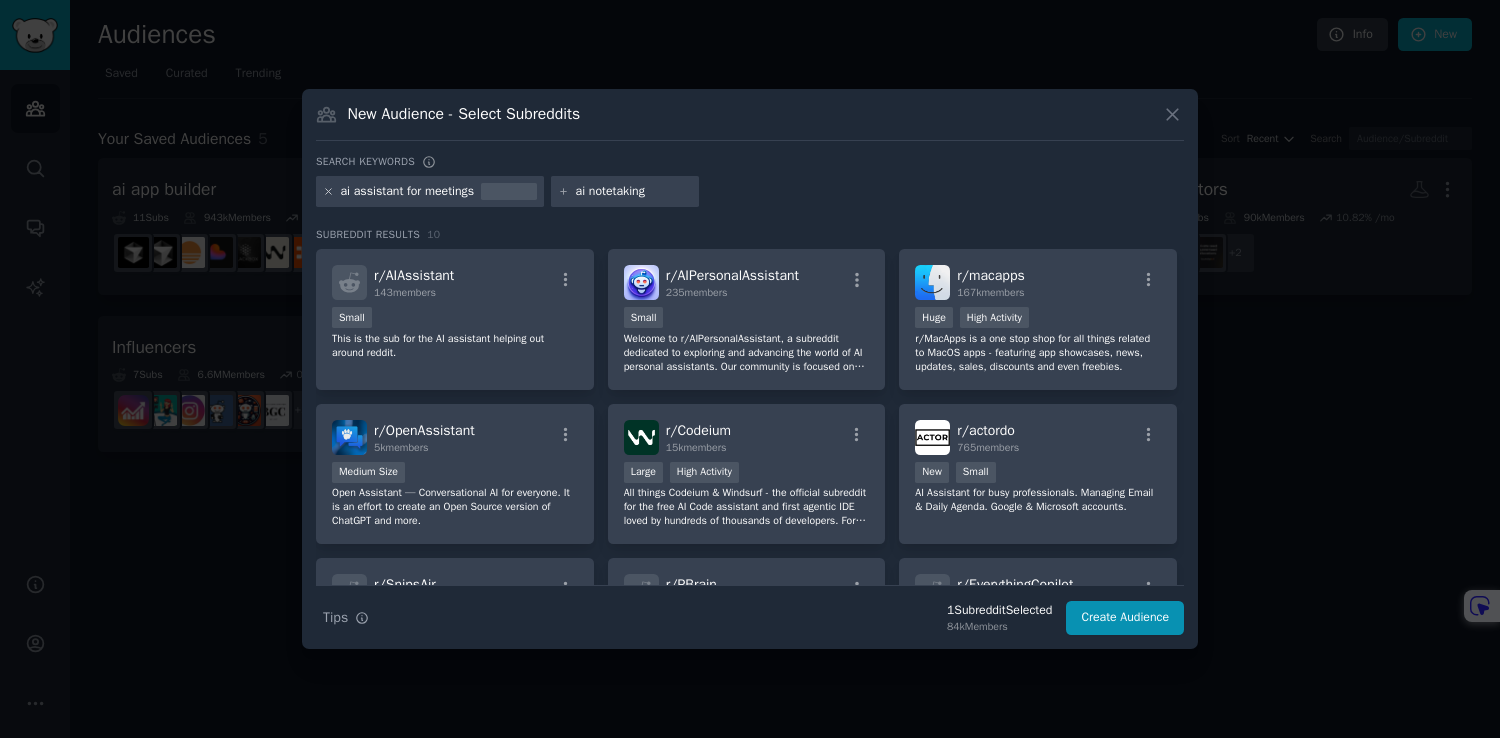 type 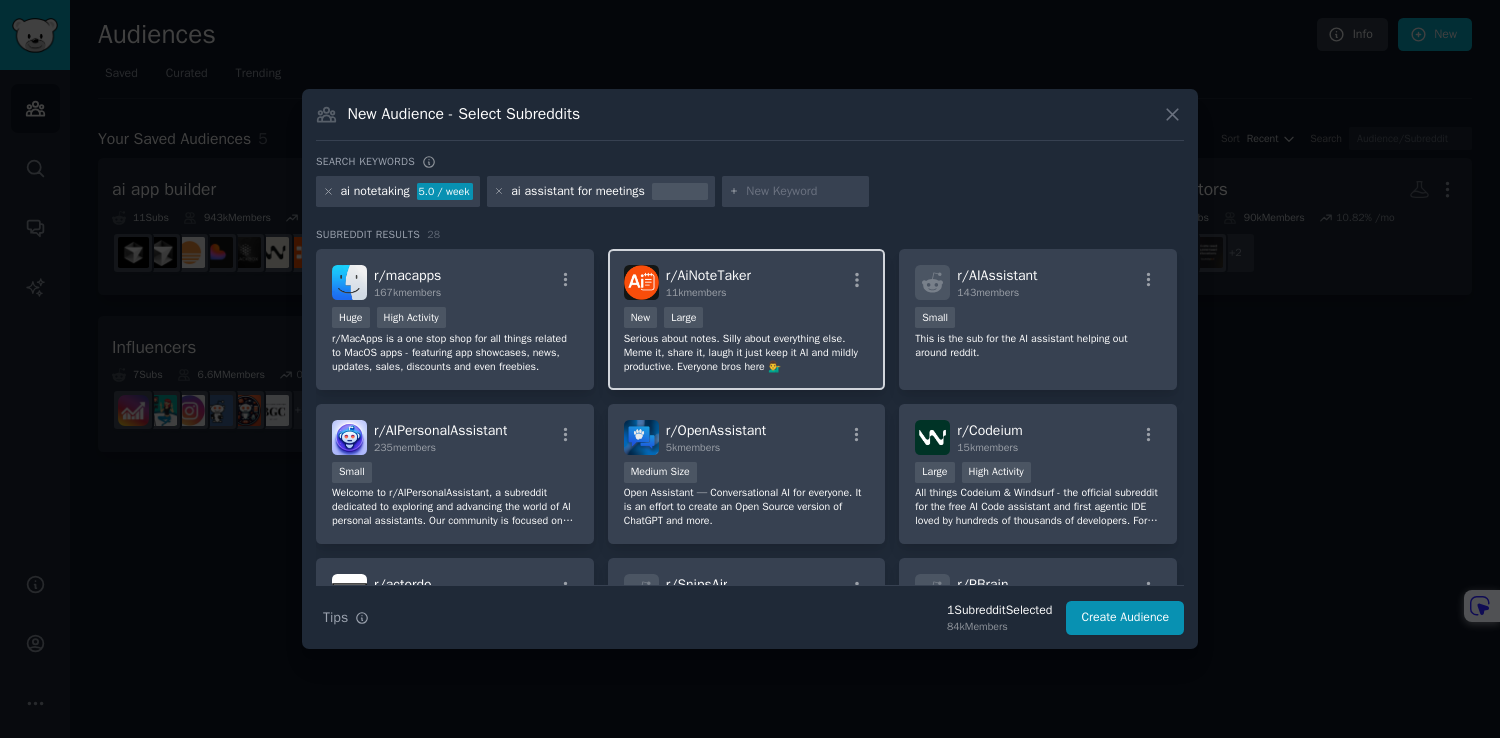 click on "New Large" at bounding box center [747, 319] 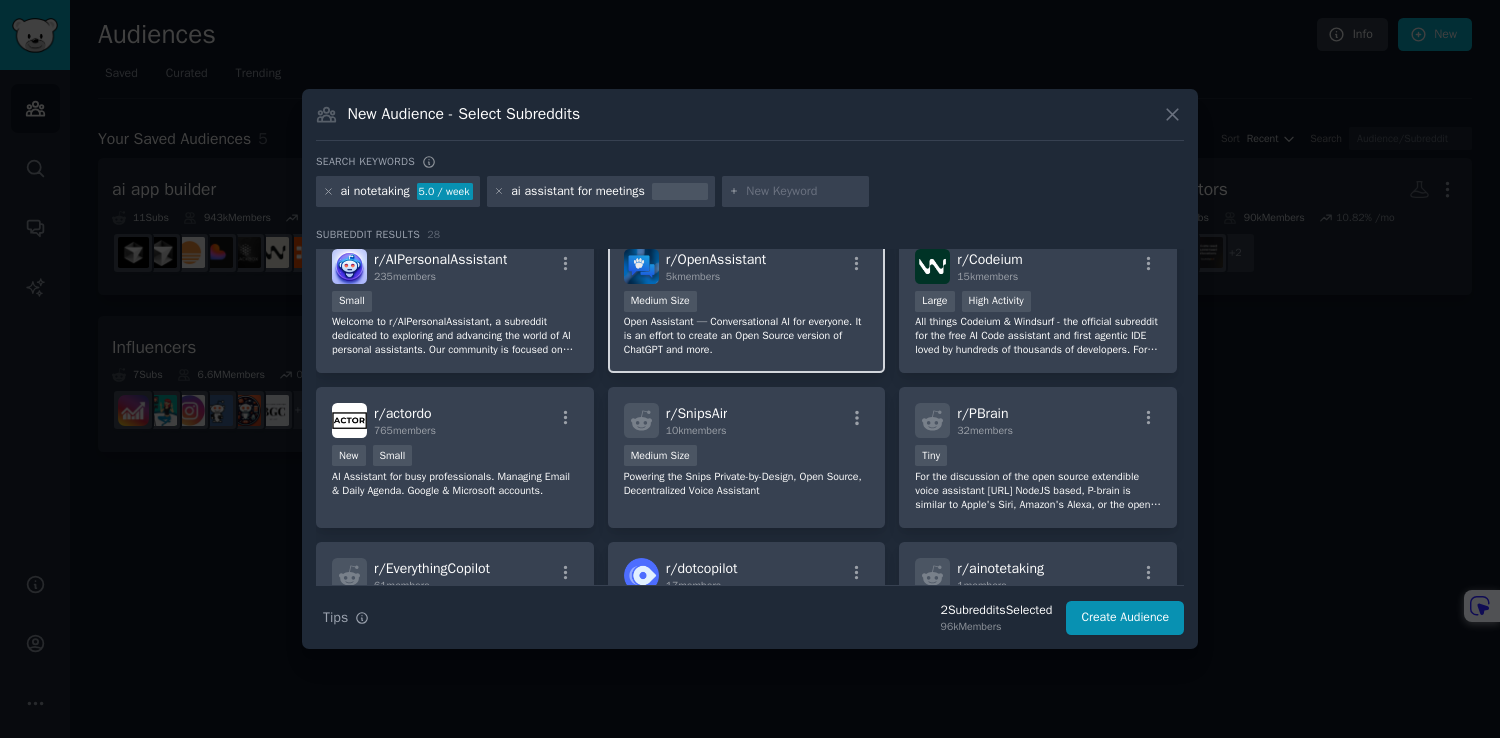 scroll, scrollTop: 206, scrollLeft: 0, axis: vertical 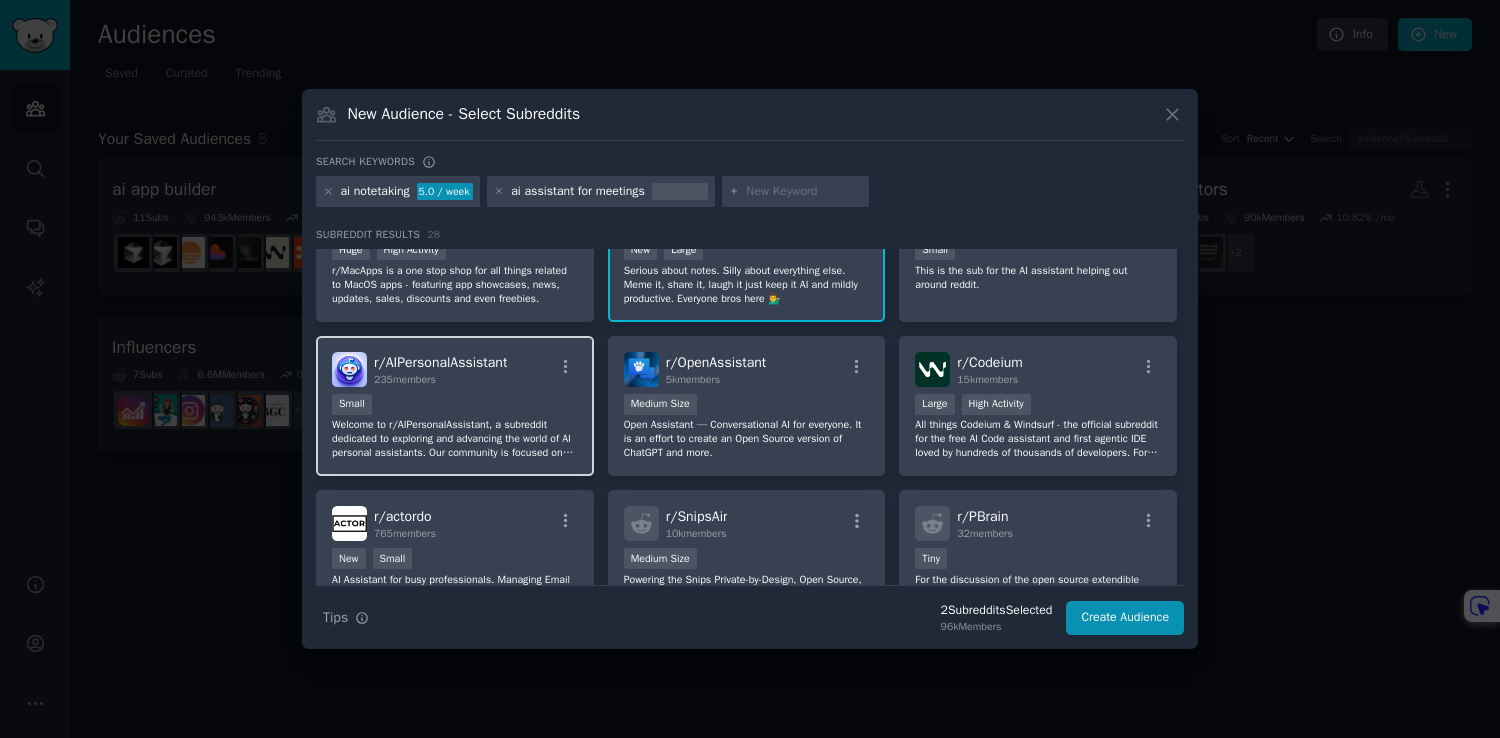 click on "Small" at bounding box center [455, 406] 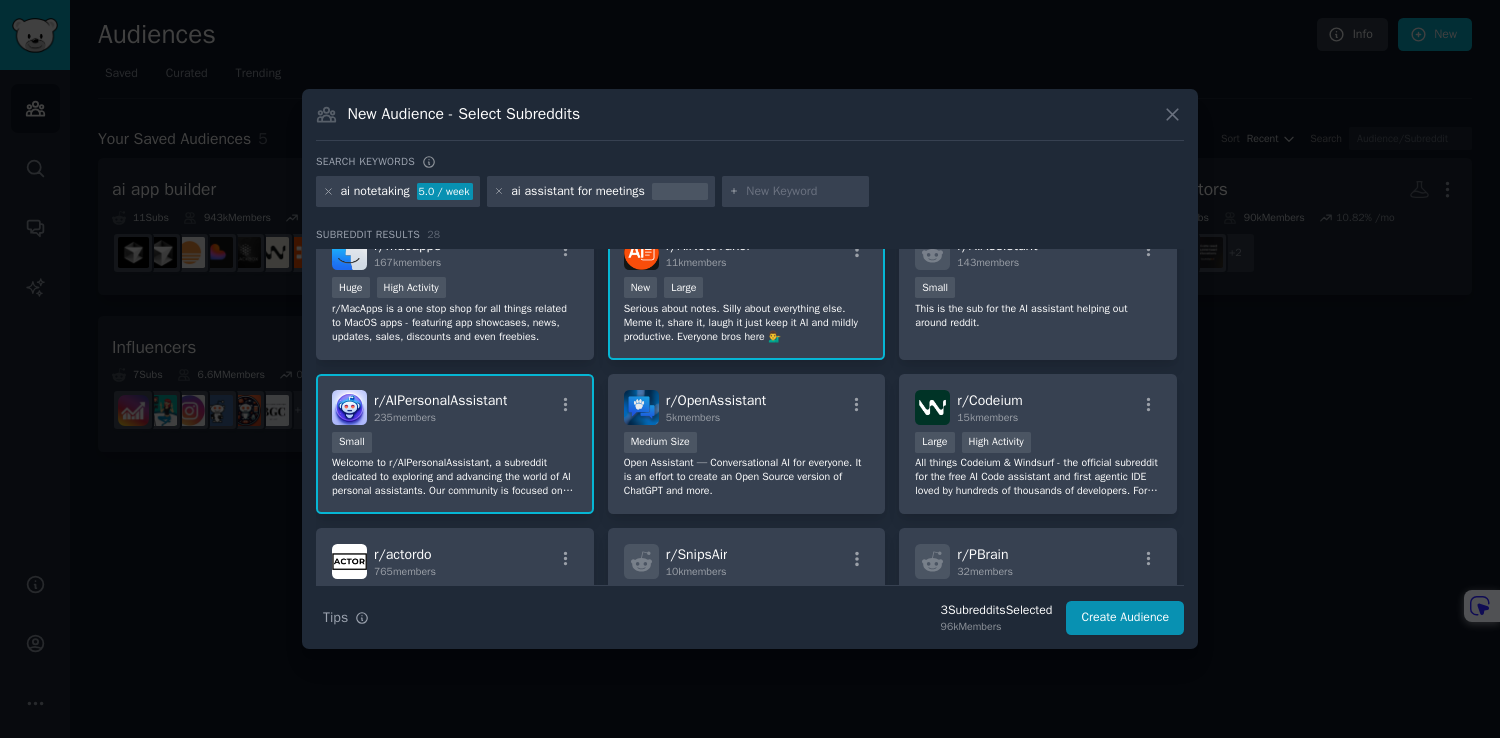 scroll, scrollTop: 0, scrollLeft: 0, axis: both 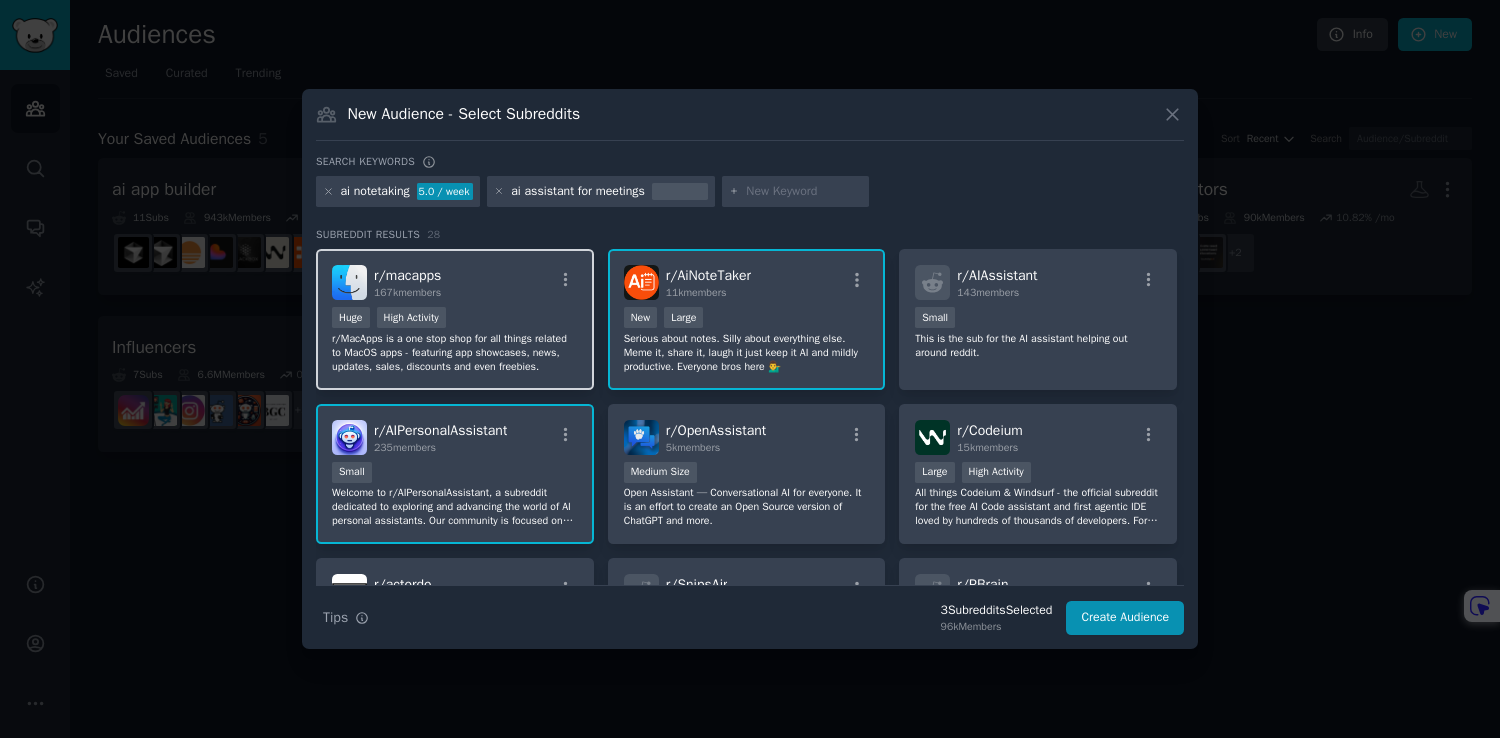 click on "r/ macapps 167k  members" at bounding box center [455, 282] 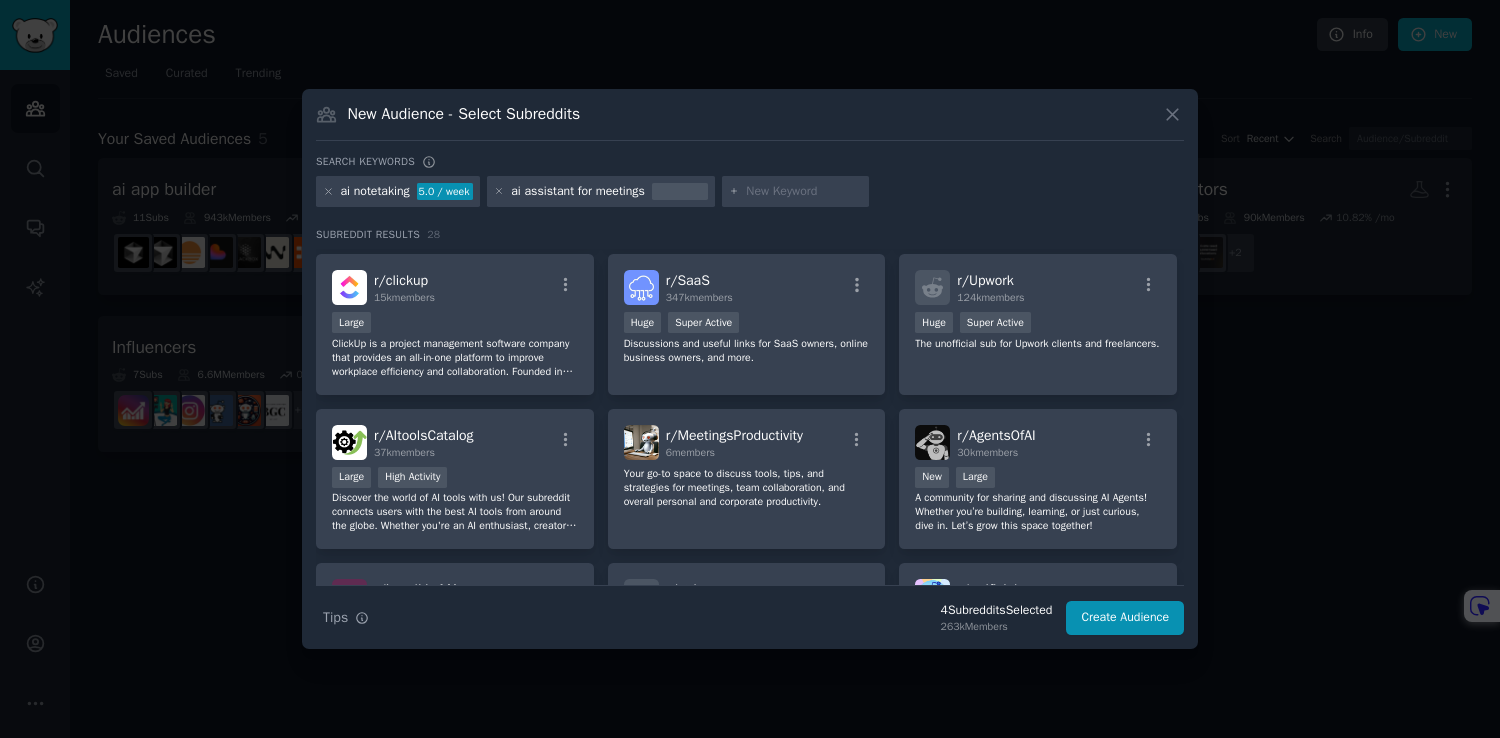 scroll, scrollTop: 799, scrollLeft: 0, axis: vertical 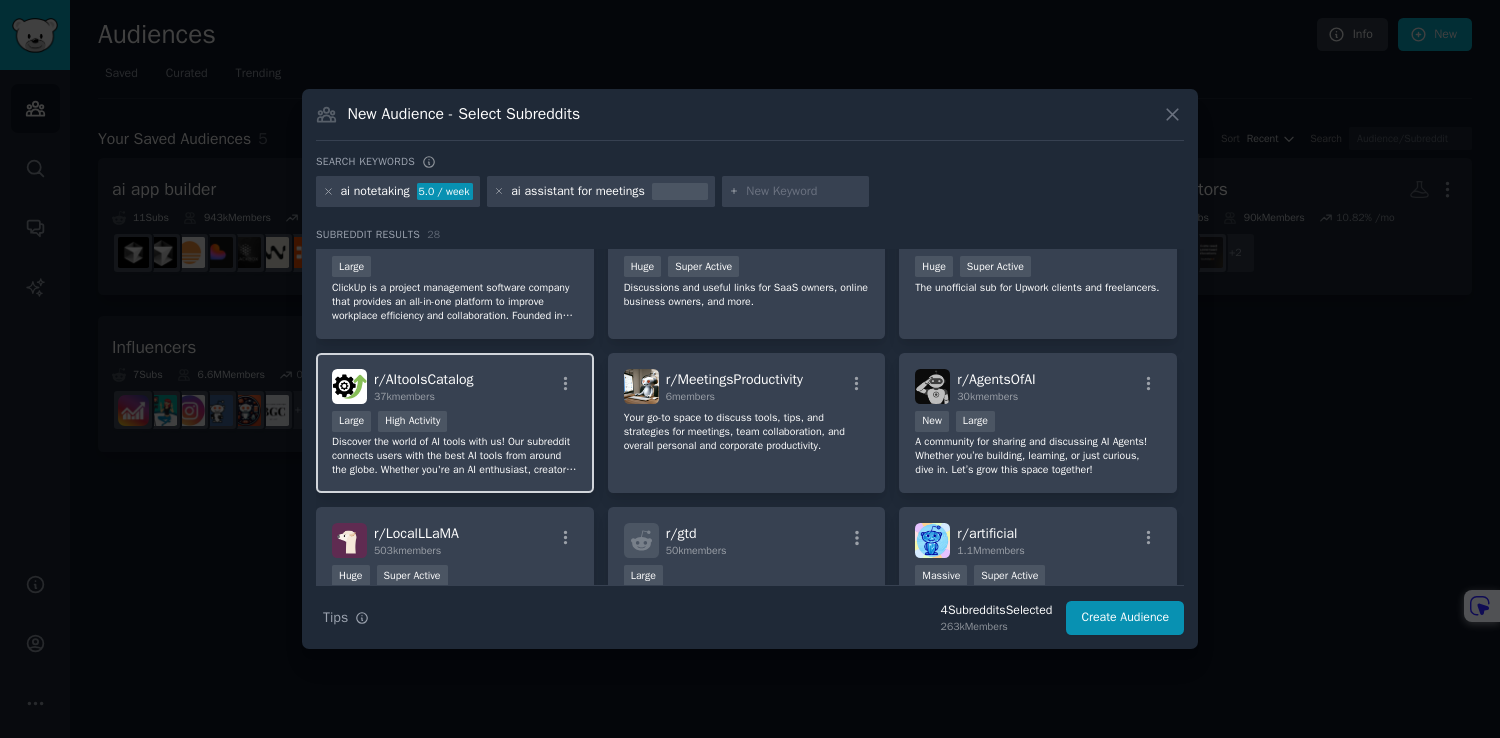 click on "r/ AItoolsCatalog 37k  members" at bounding box center (455, 386) 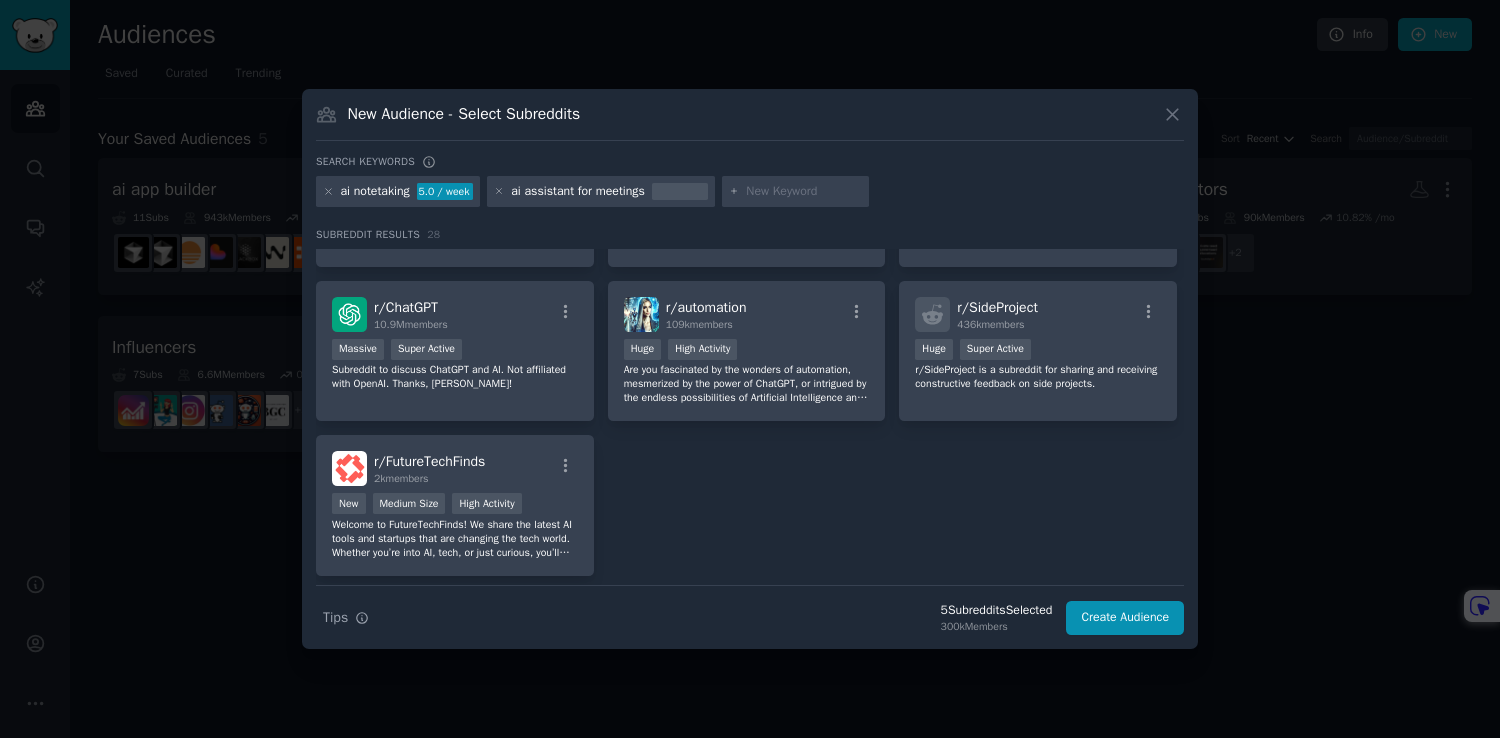 scroll, scrollTop: 1191, scrollLeft: 0, axis: vertical 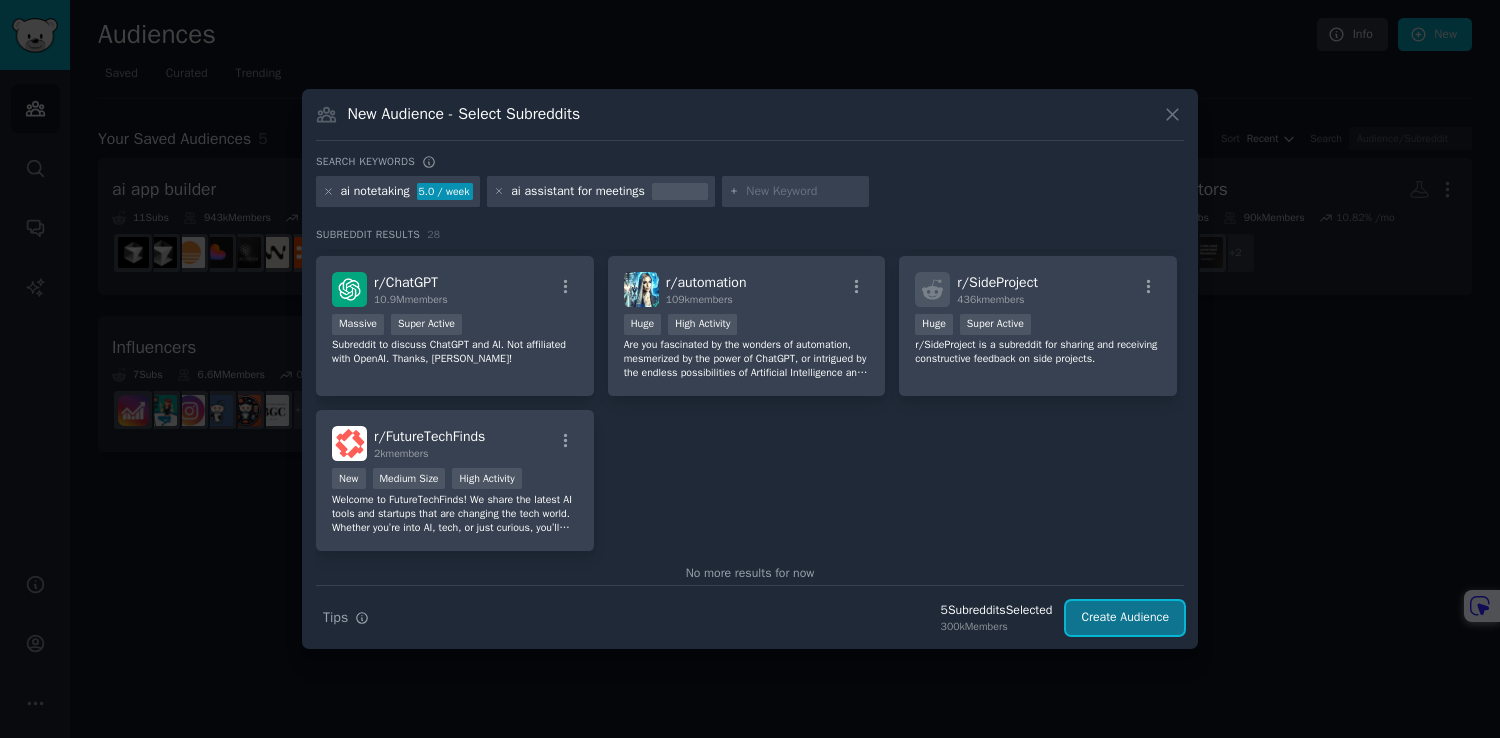 click on "Create Audience" at bounding box center [1125, 618] 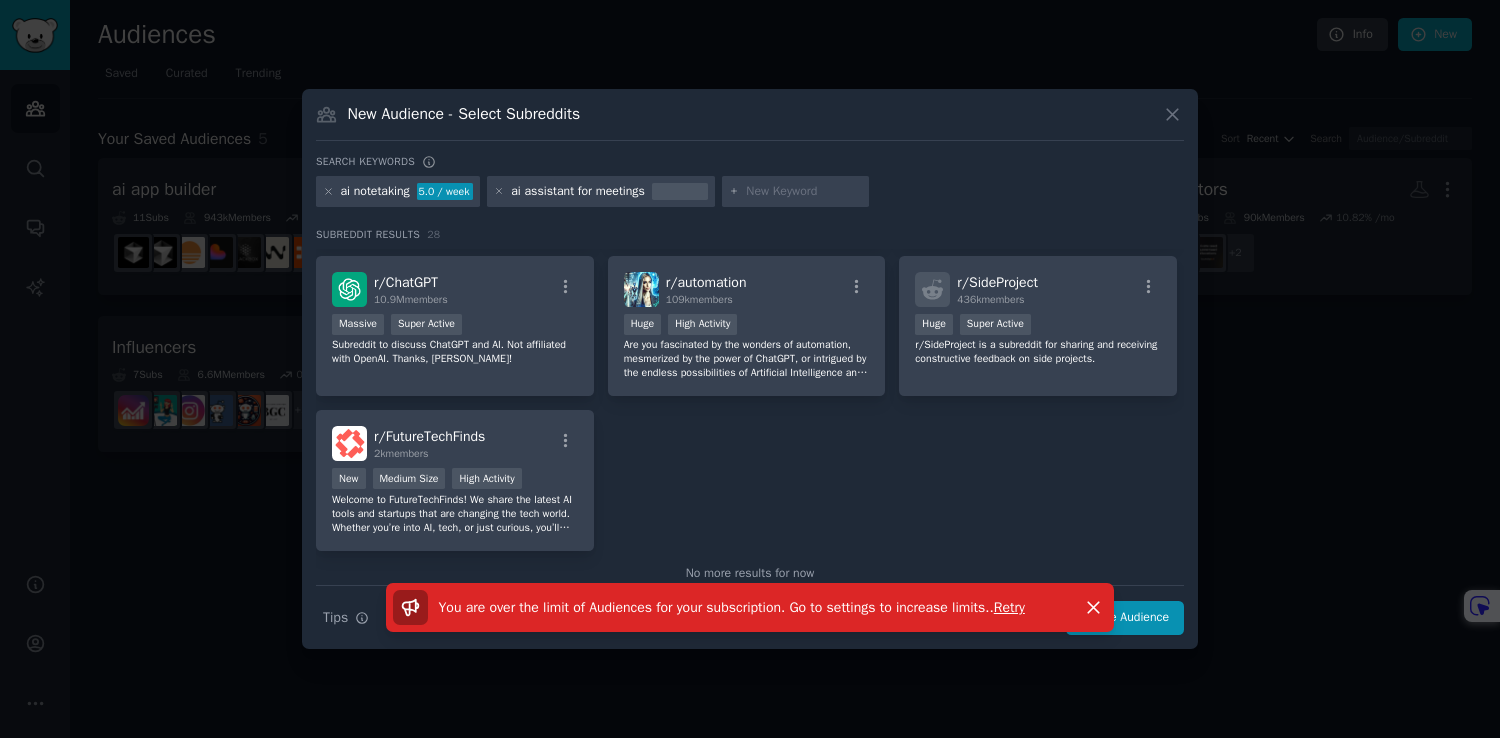 click at bounding box center (750, 369) 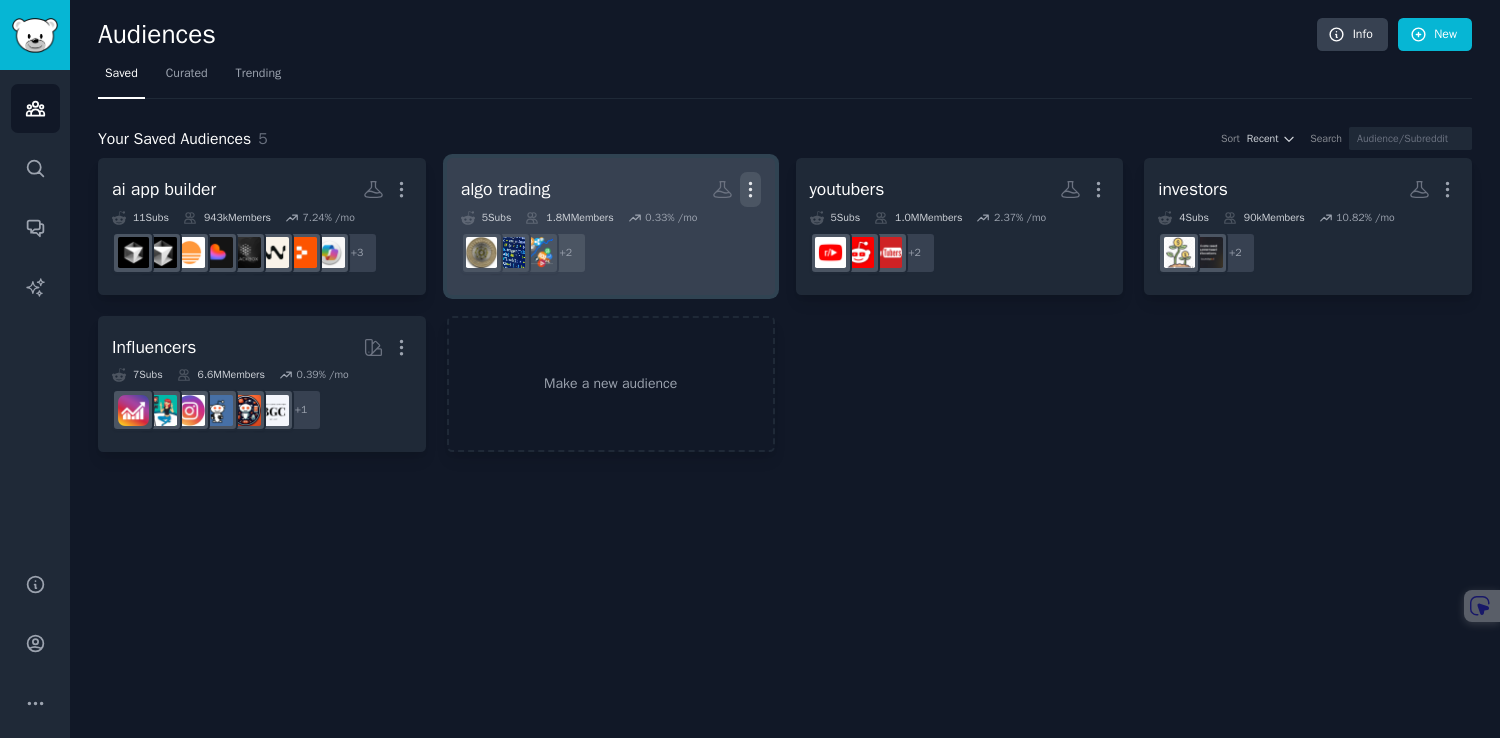 click 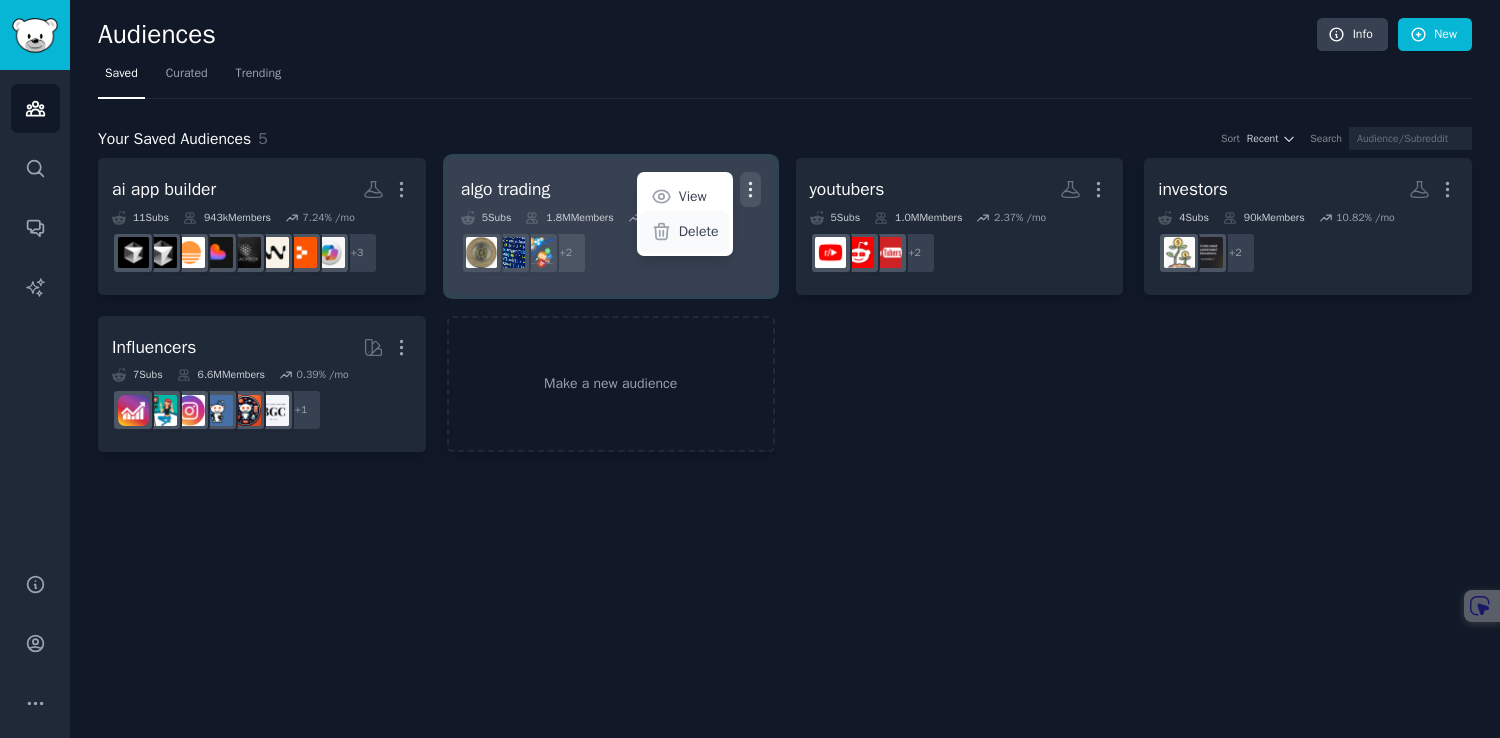 click on "Delete" at bounding box center [684, 232] 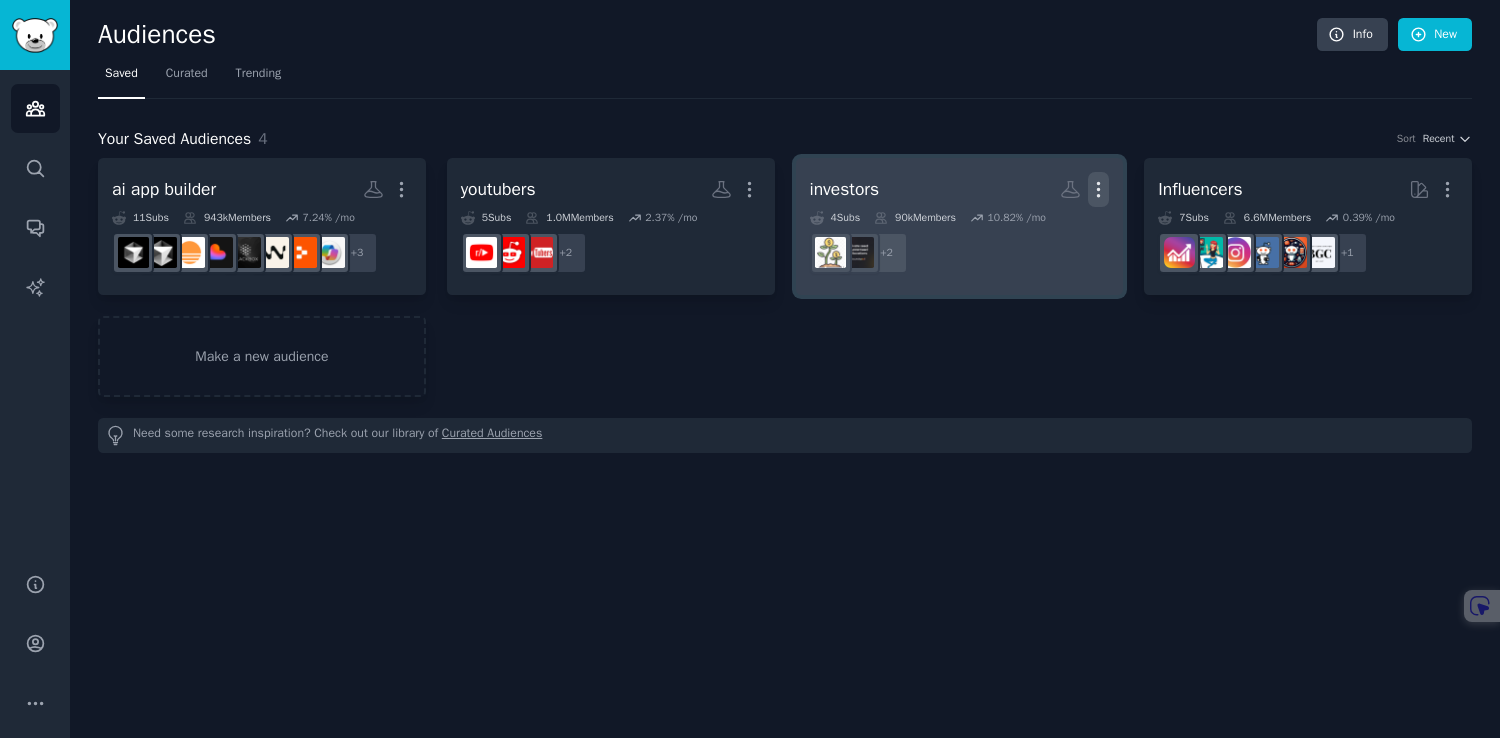 click 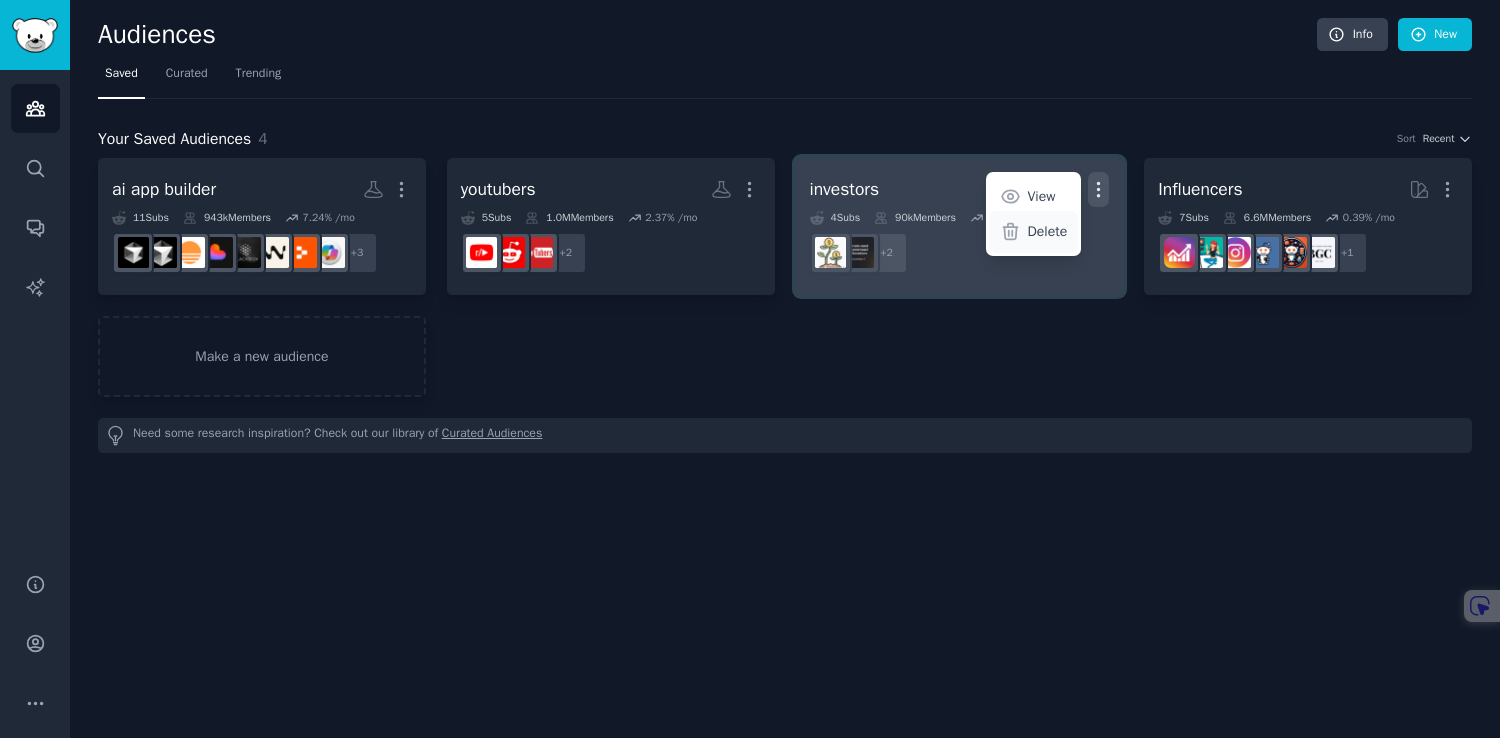 click on "Delete" at bounding box center (1048, 231) 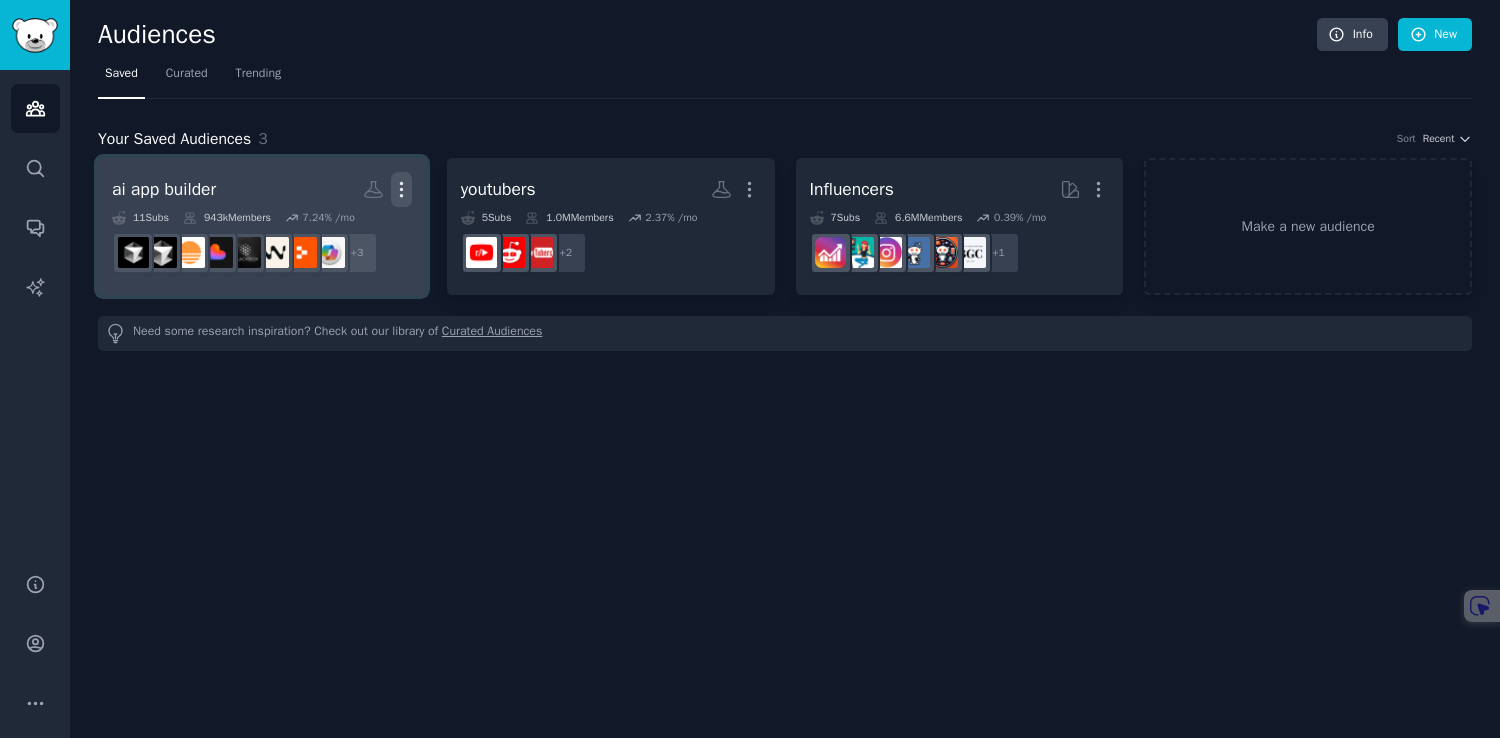 click 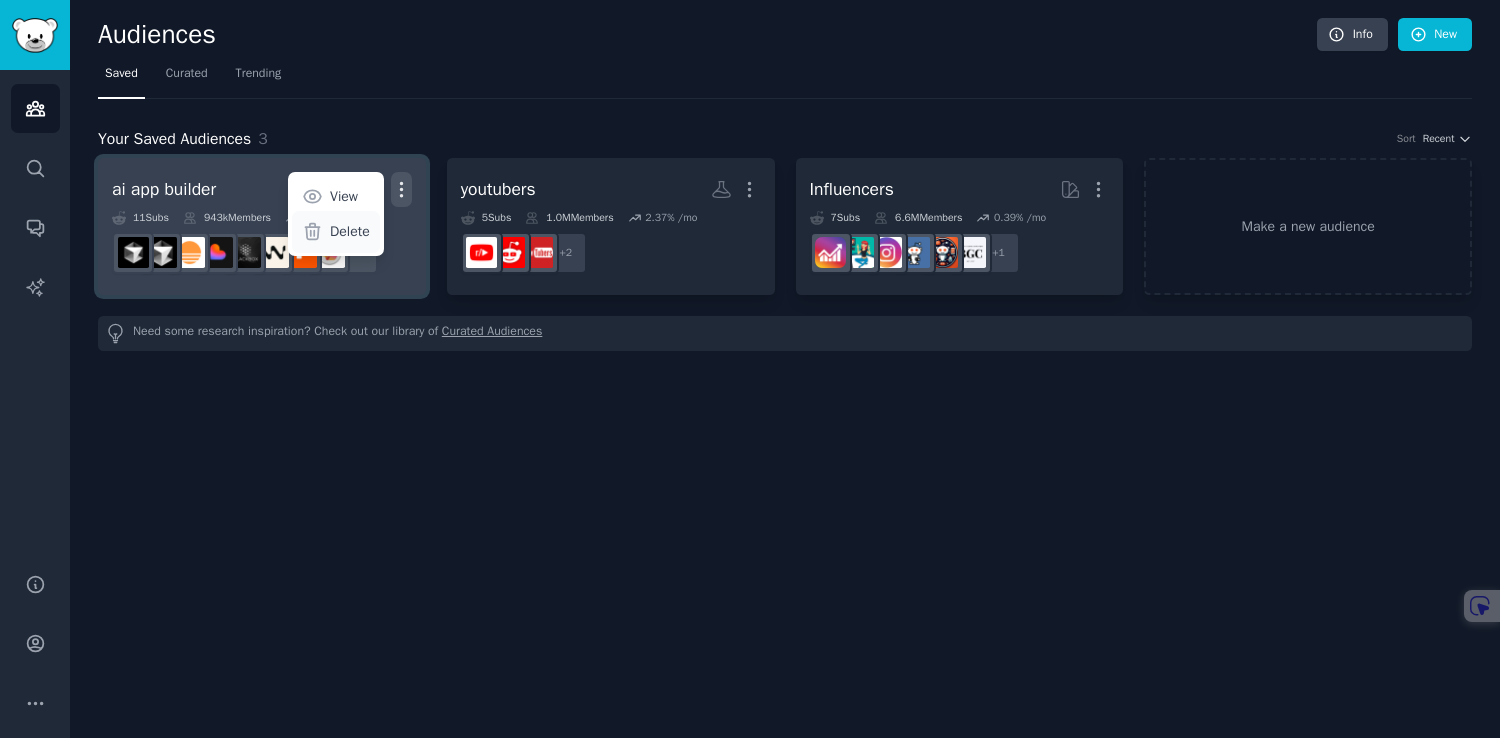 click on "Delete" at bounding box center [350, 231] 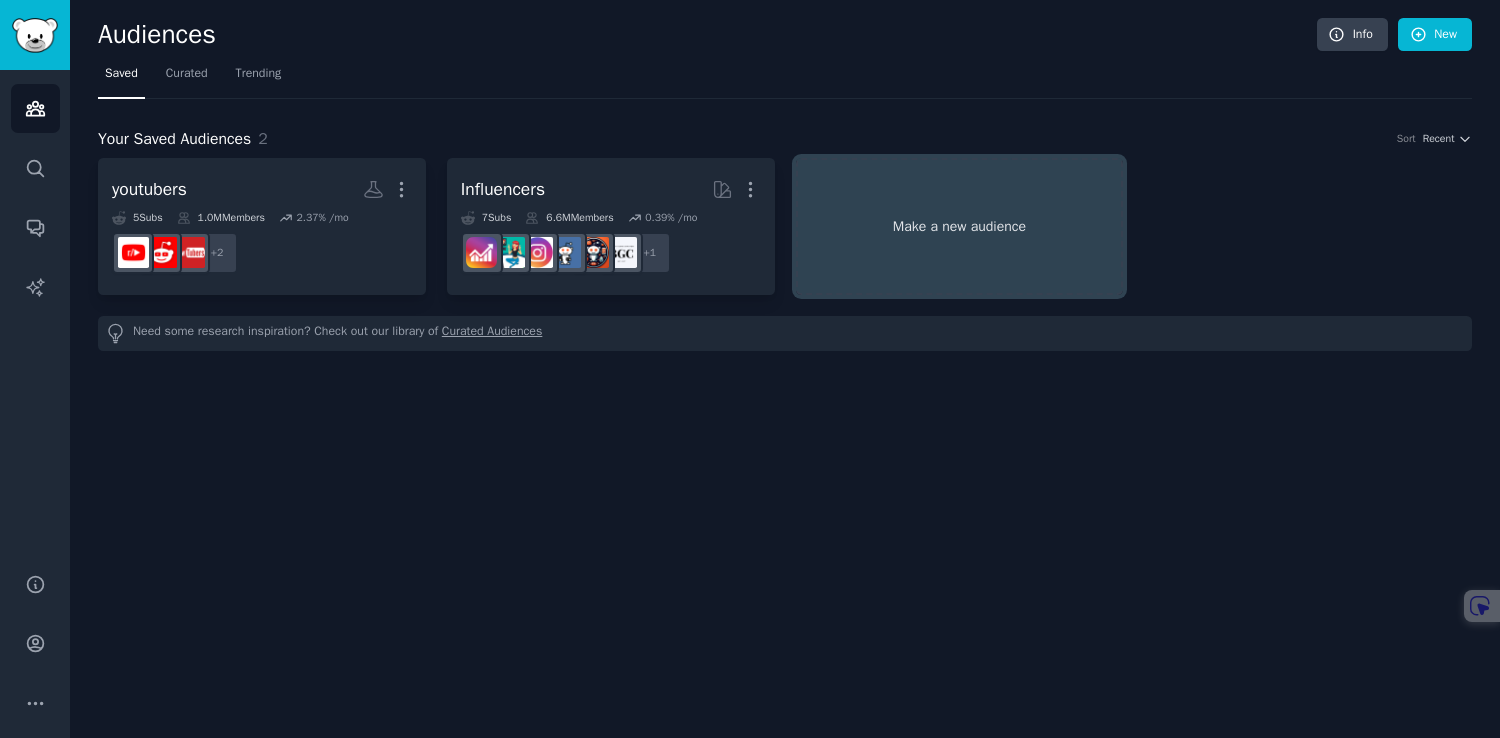 click on "Make a new audience" at bounding box center [960, 226] 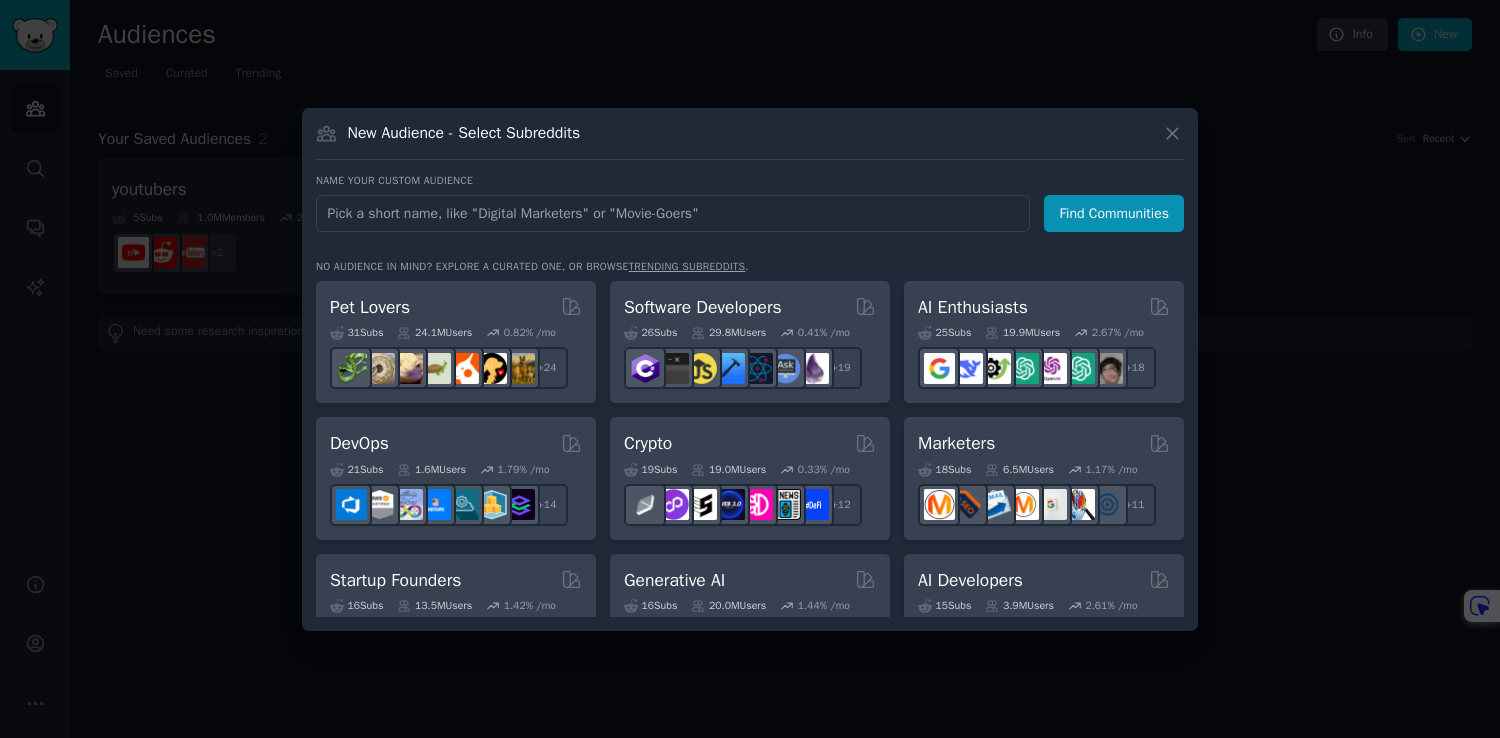 click at bounding box center [673, 213] 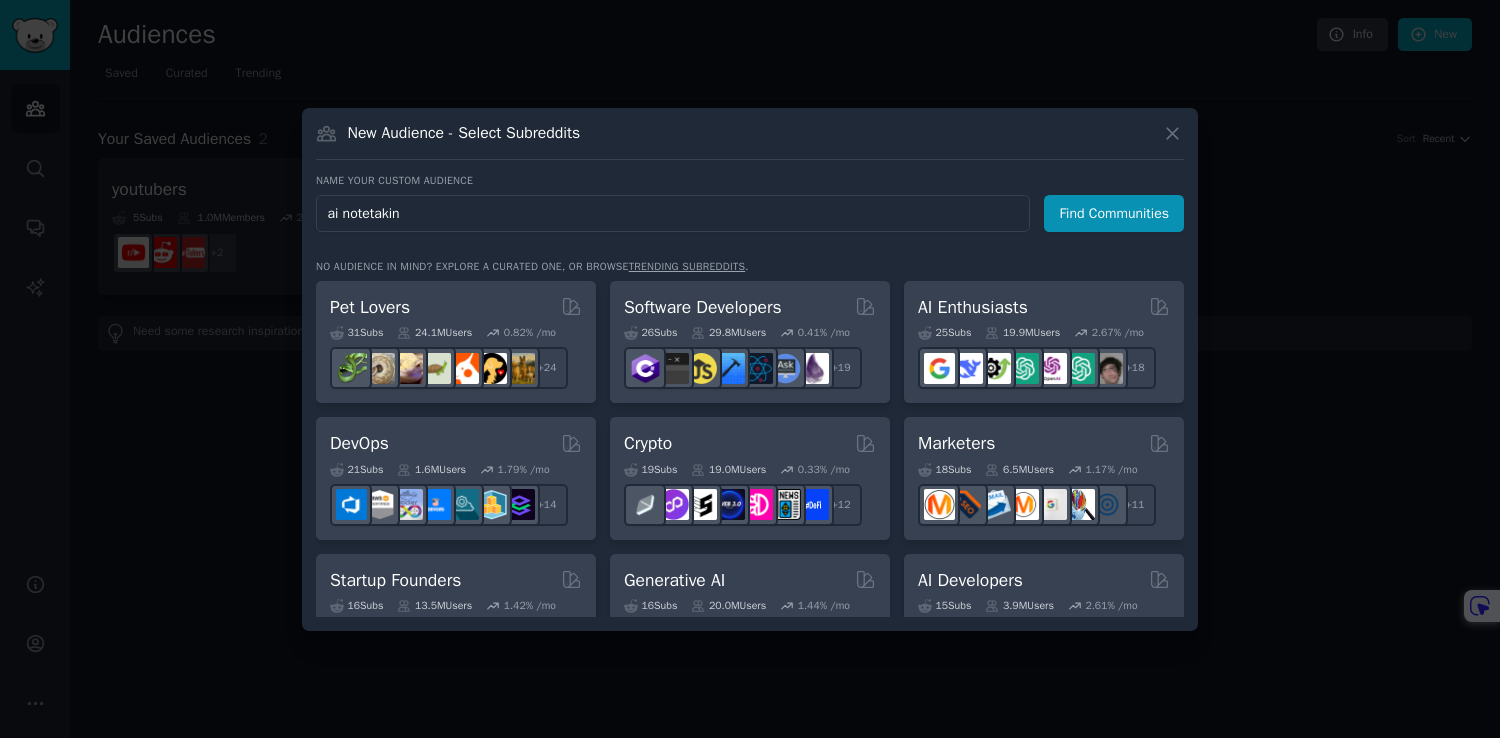 type on "ai notetaking" 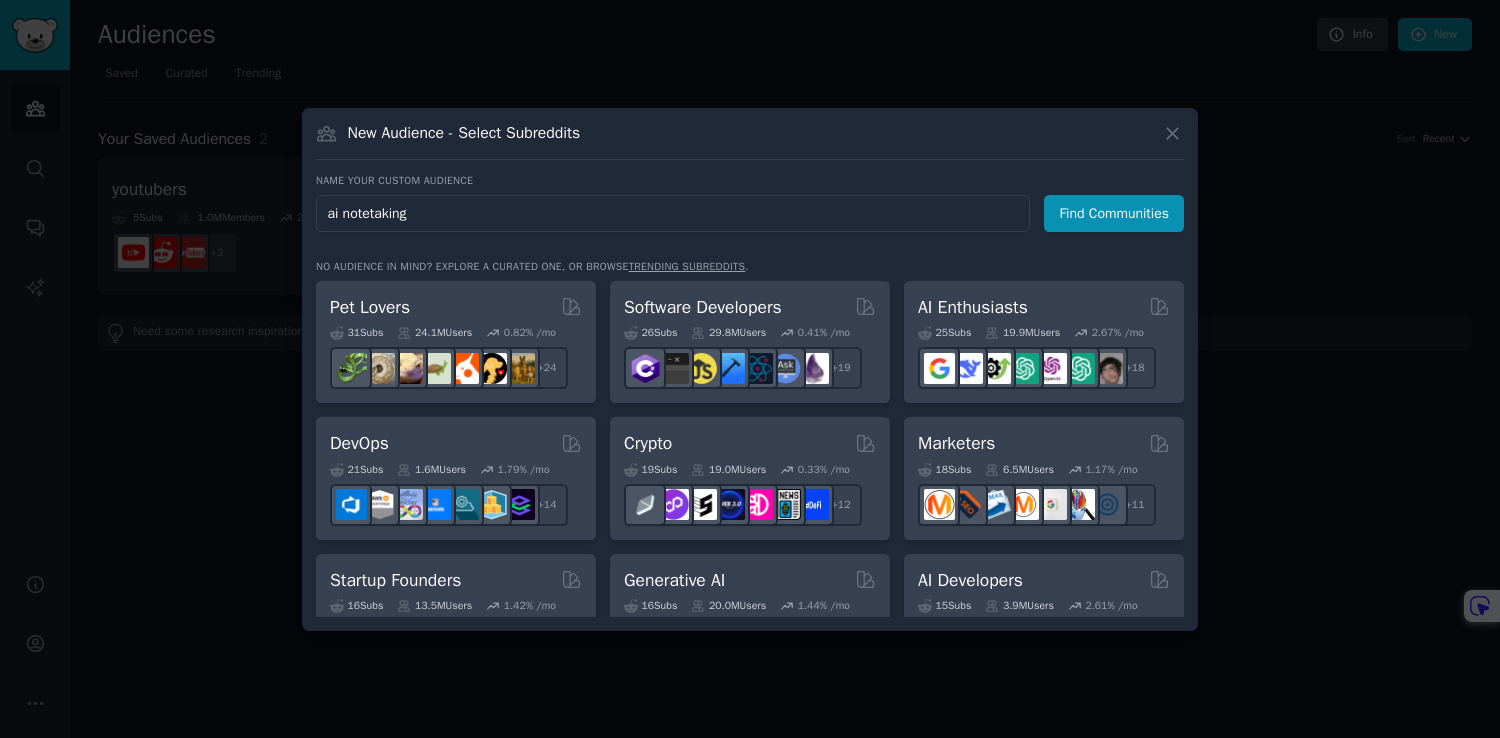 click on "Find Communities" at bounding box center [1114, 213] 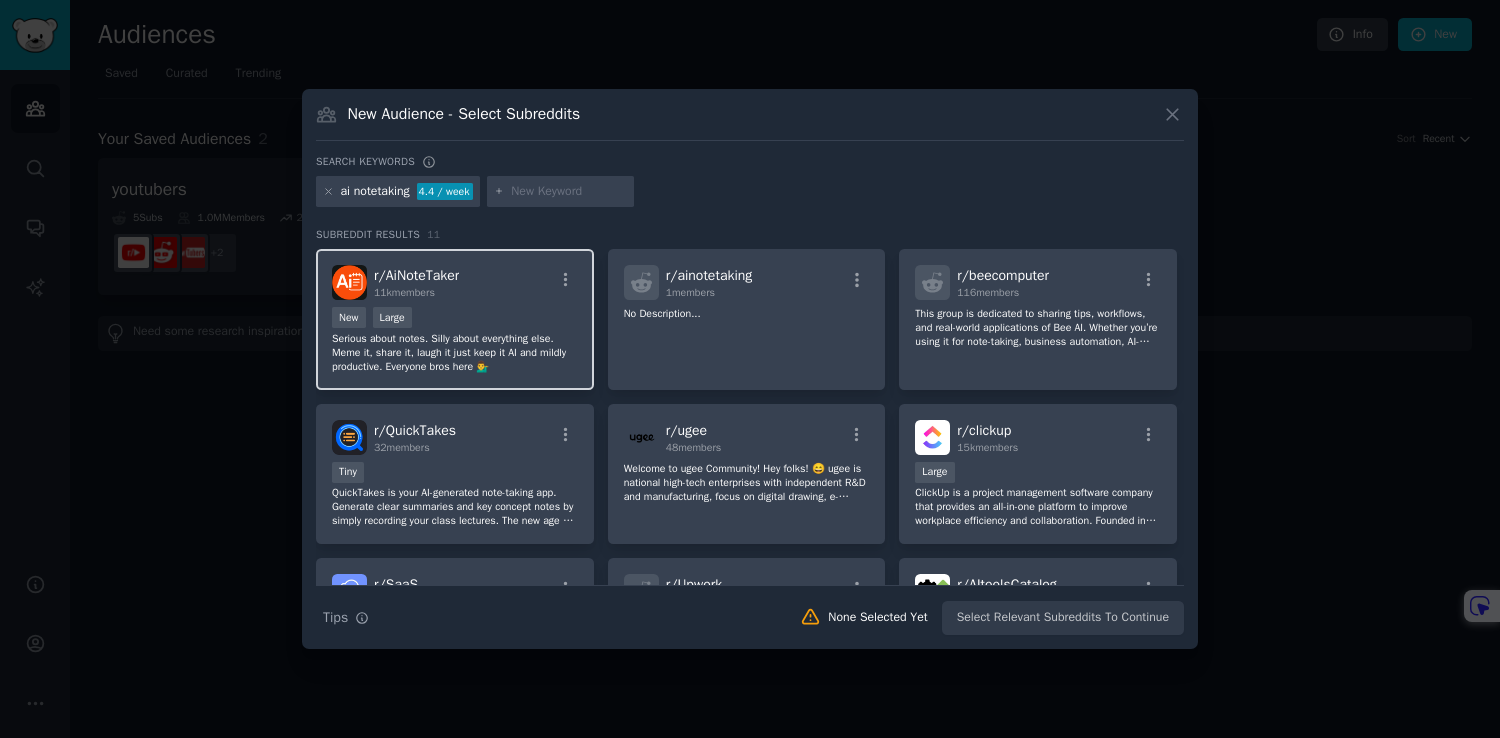 click on "r/ AiNoteTaker 11k  members" at bounding box center (455, 282) 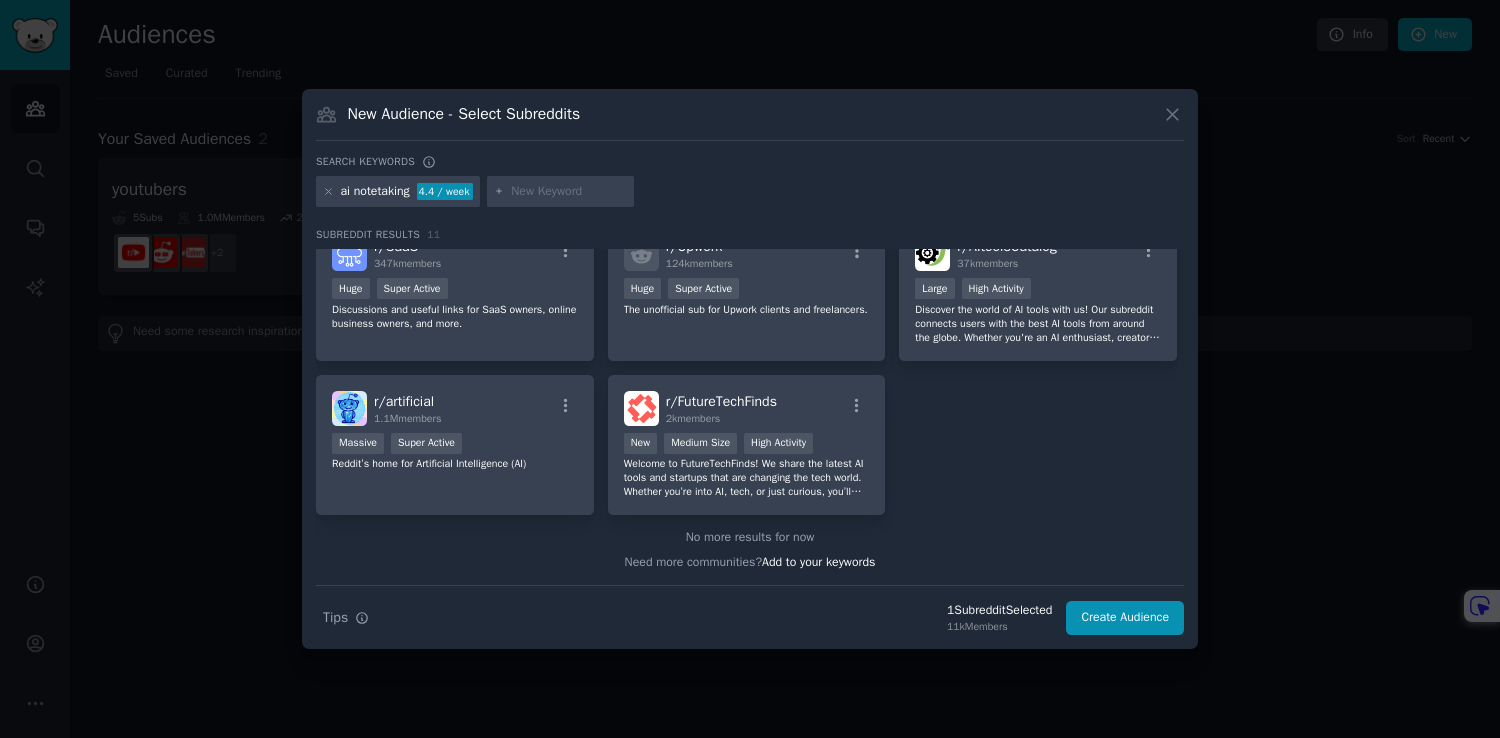 scroll, scrollTop: 0, scrollLeft: 0, axis: both 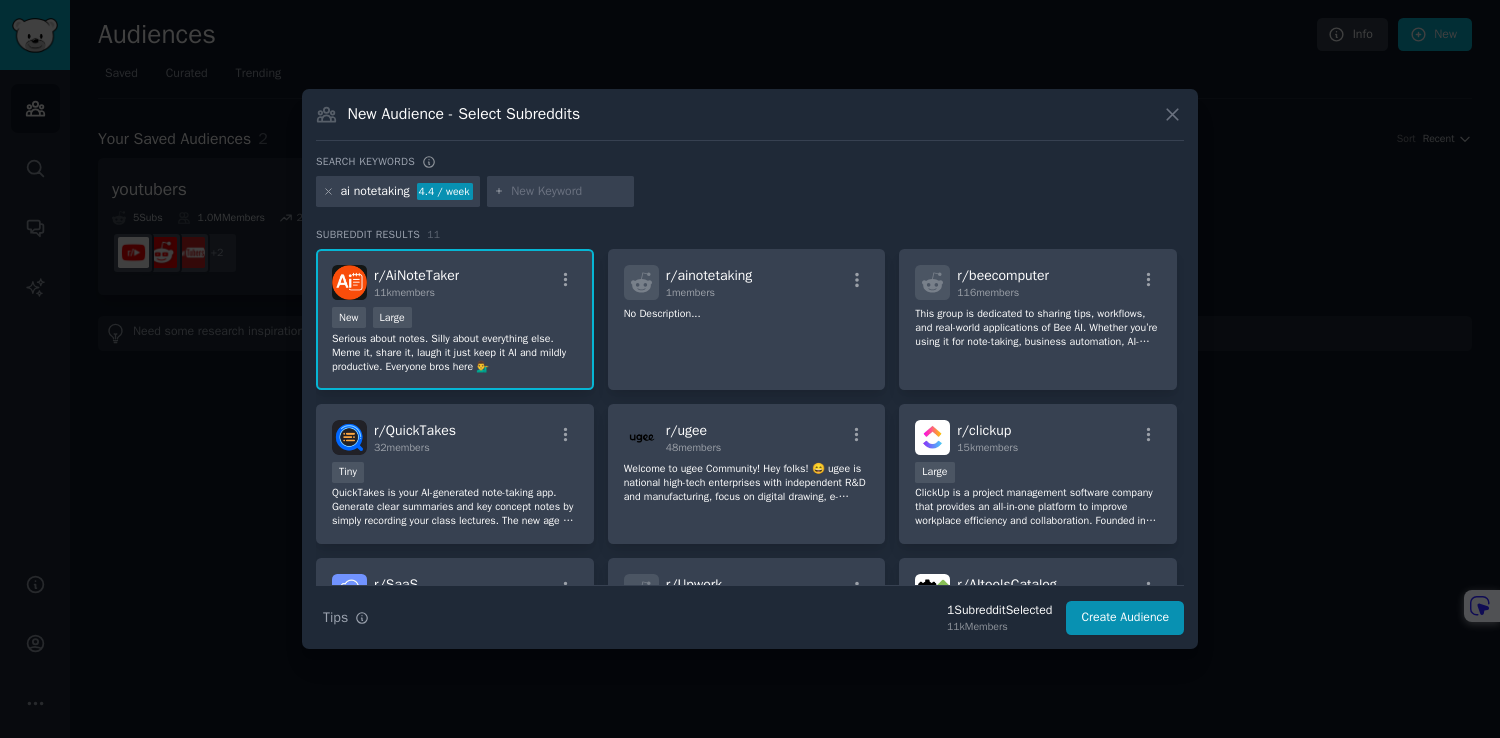 click at bounding box center (569, 192) 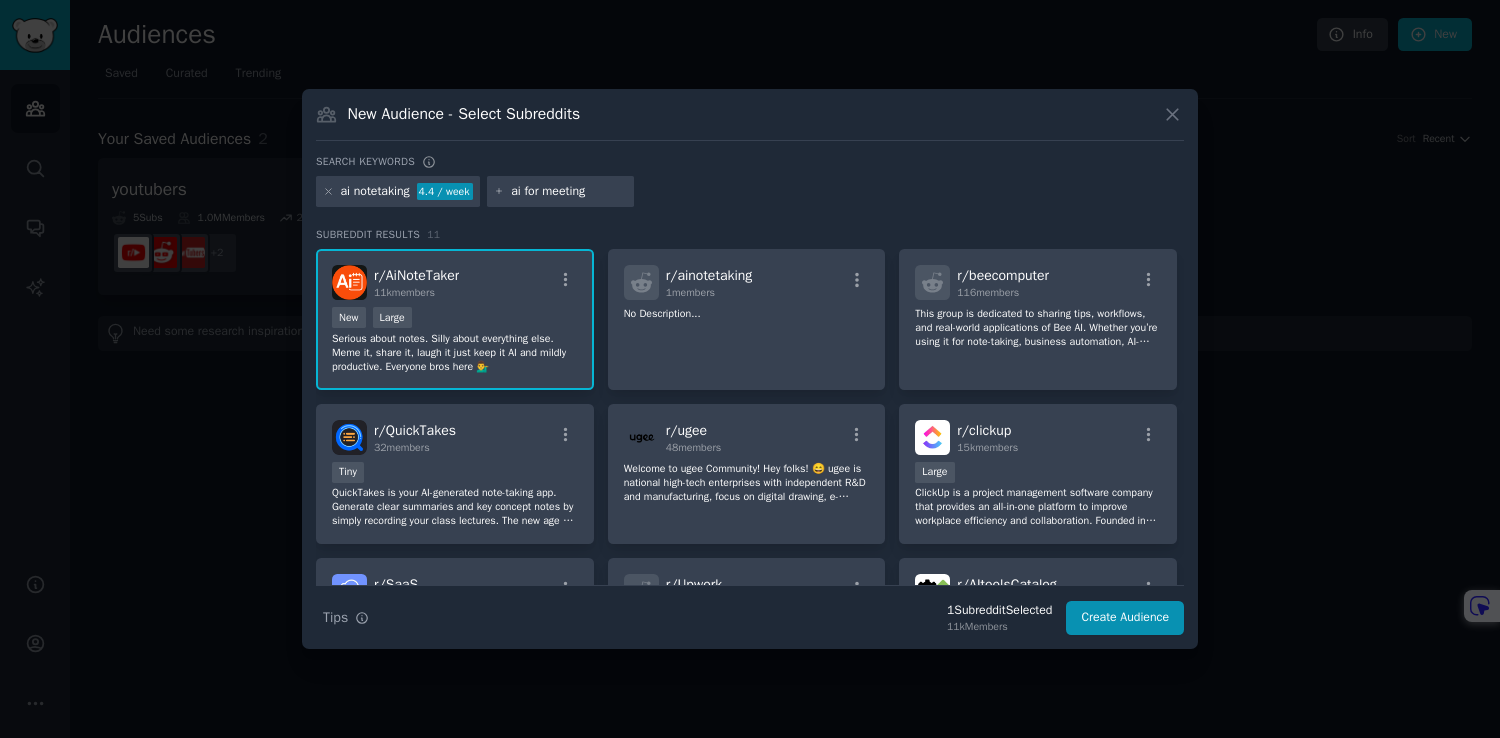 type on "ai for meetings" 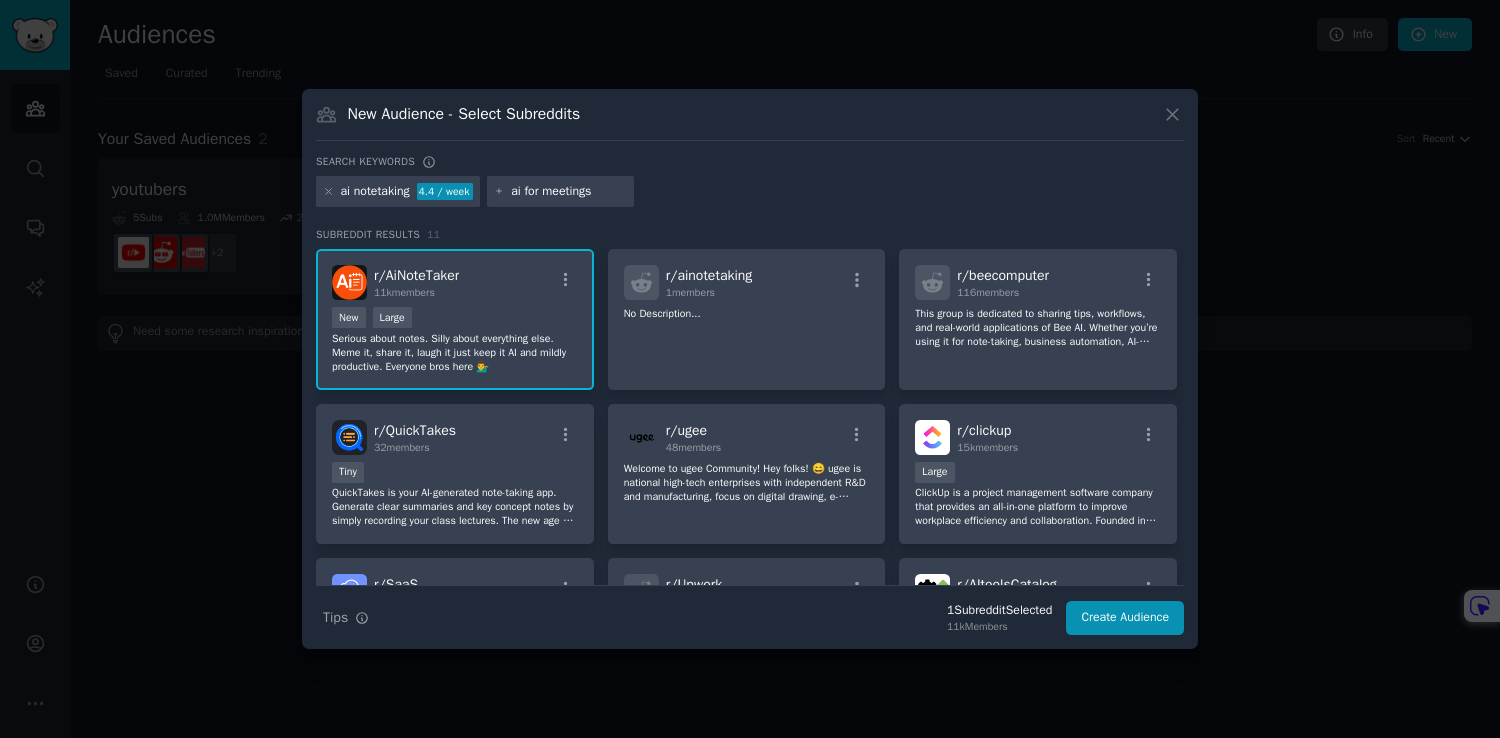 type 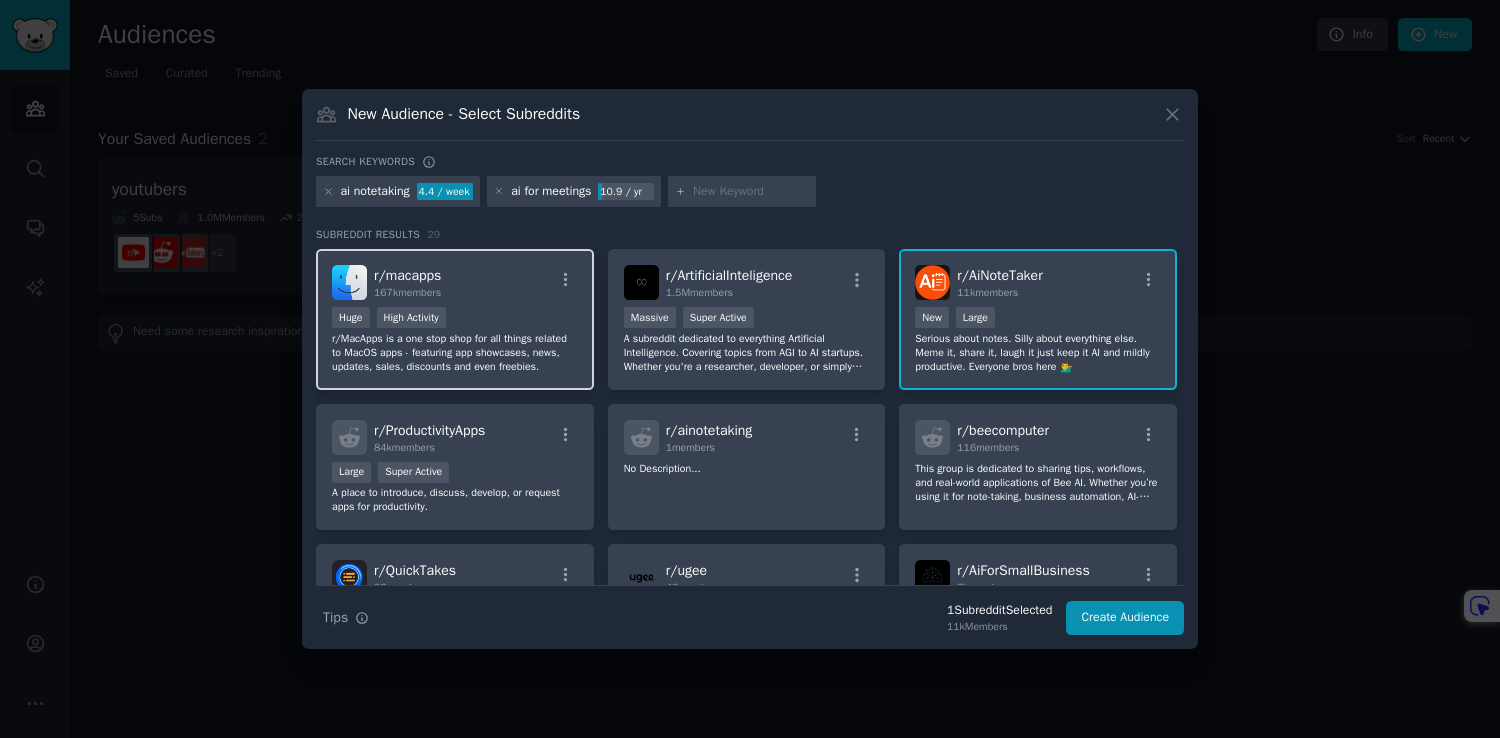 click on "r/ macapps 167k  members Huge High Activity r/MacApps is a one stop shop for all things related to MacOS apps - featuring app showcases, news, updates, sales, discounts and even freebies." at bounding box center [455, 319] 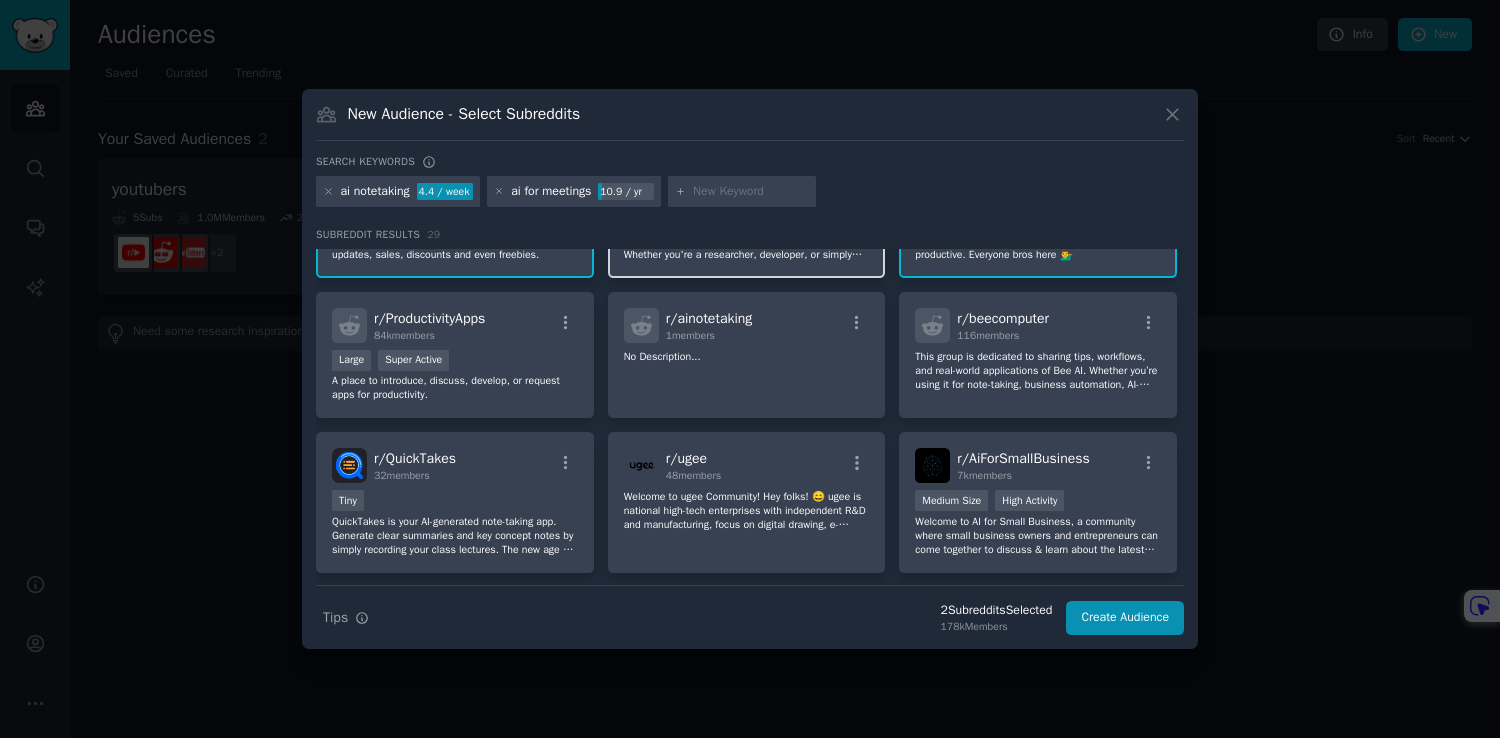 scroll, scrollTop: 116, scrollLeft: 0, axis: vertical 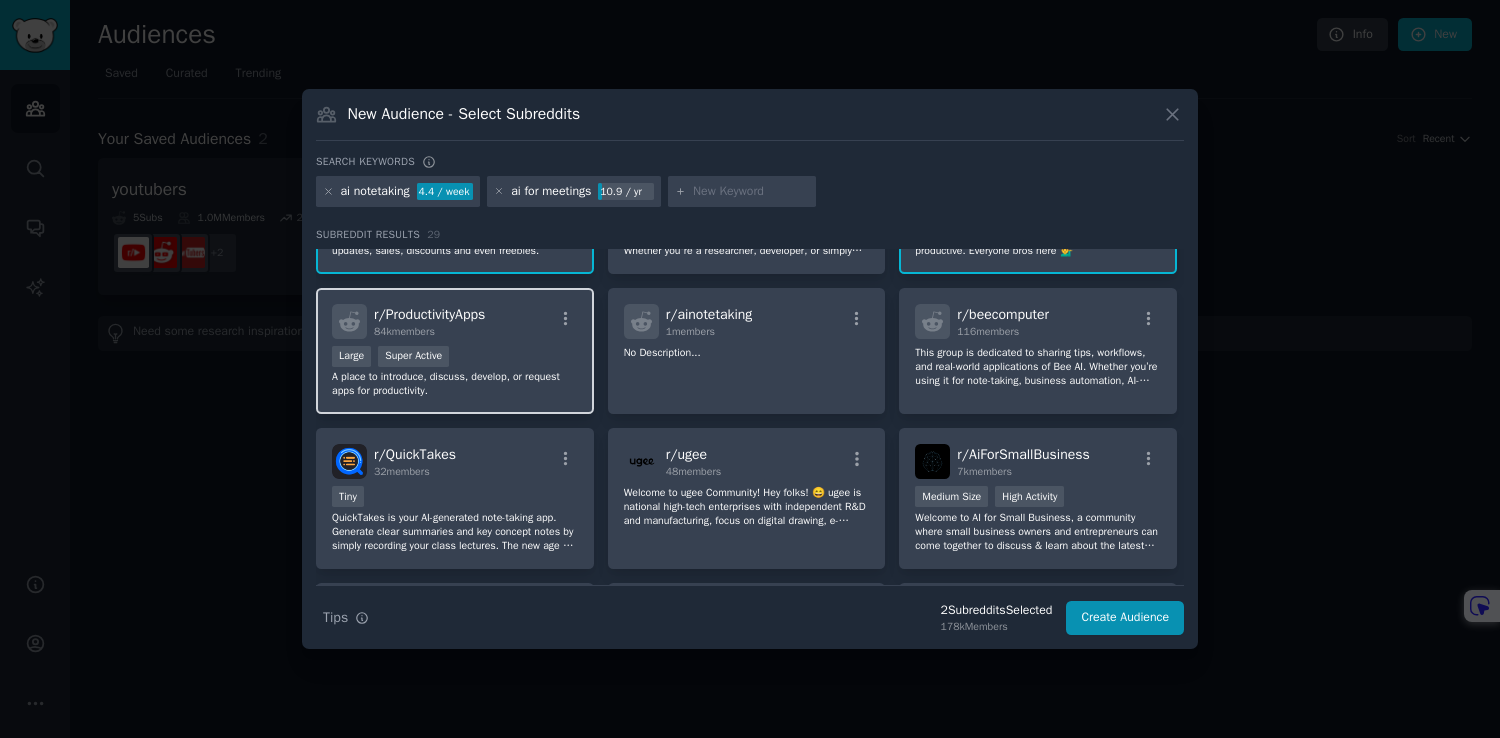 click on "Large Super Active" at bounding box center (455, 358) 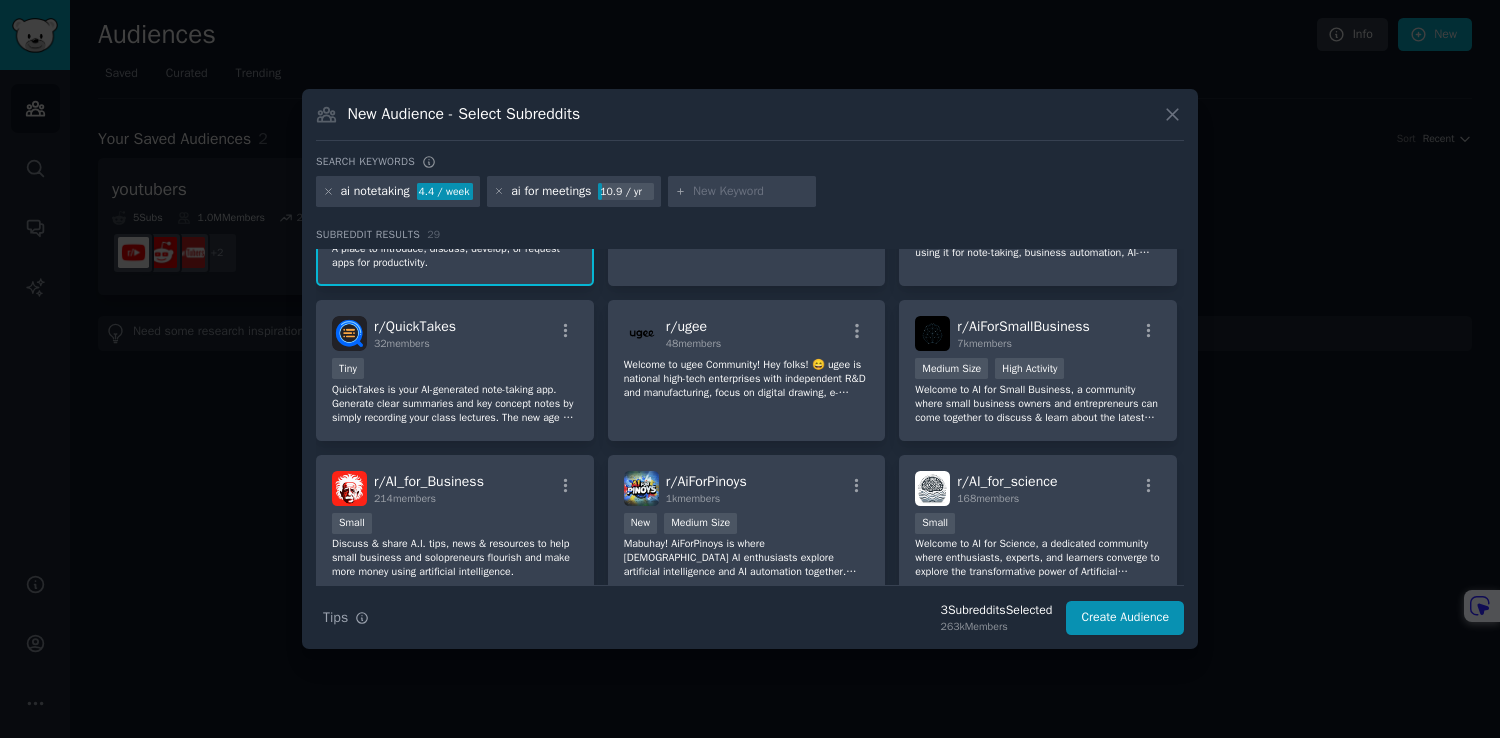 scroll, scrollTop: 261, scrollLeft: 0, axis: vertical 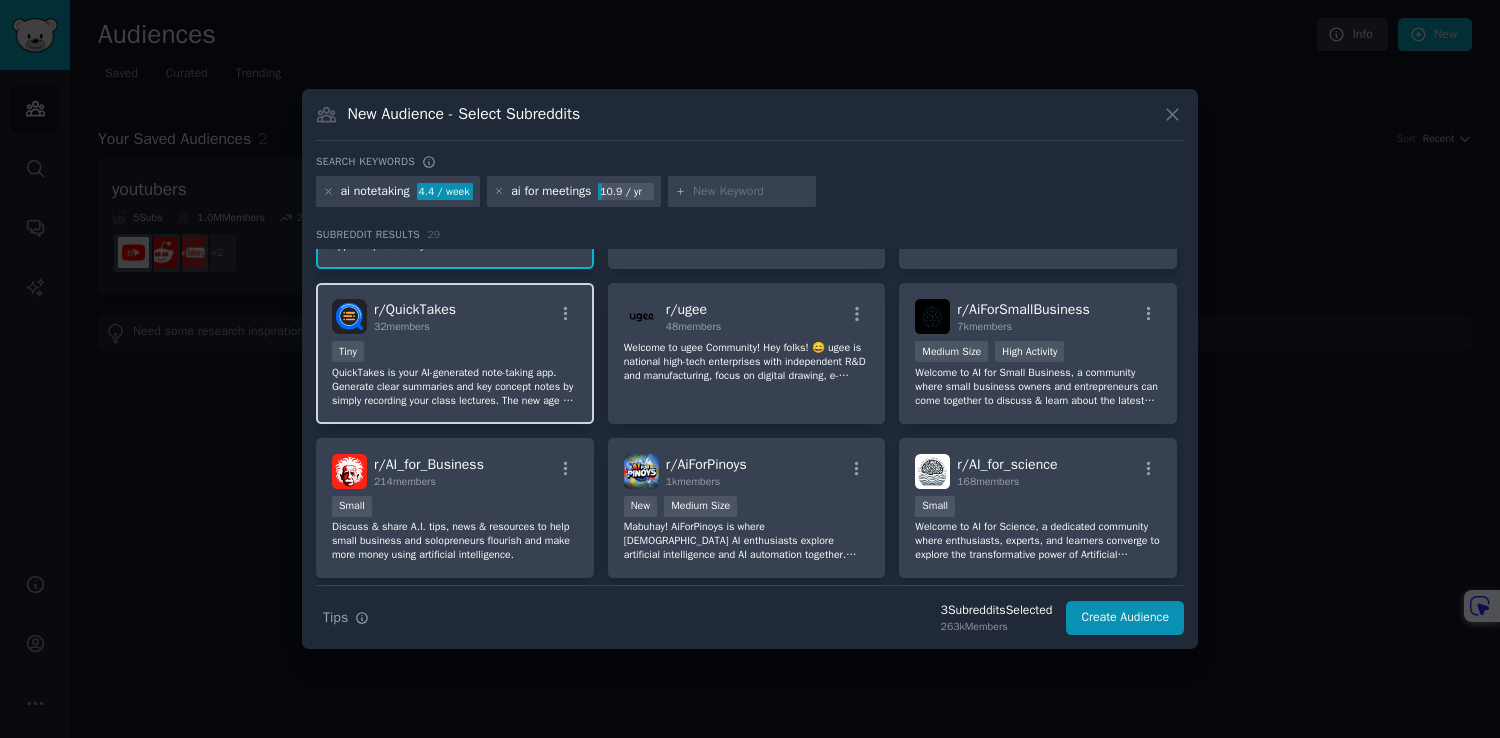 click on "Tiny" at bounding box center [455, 353] 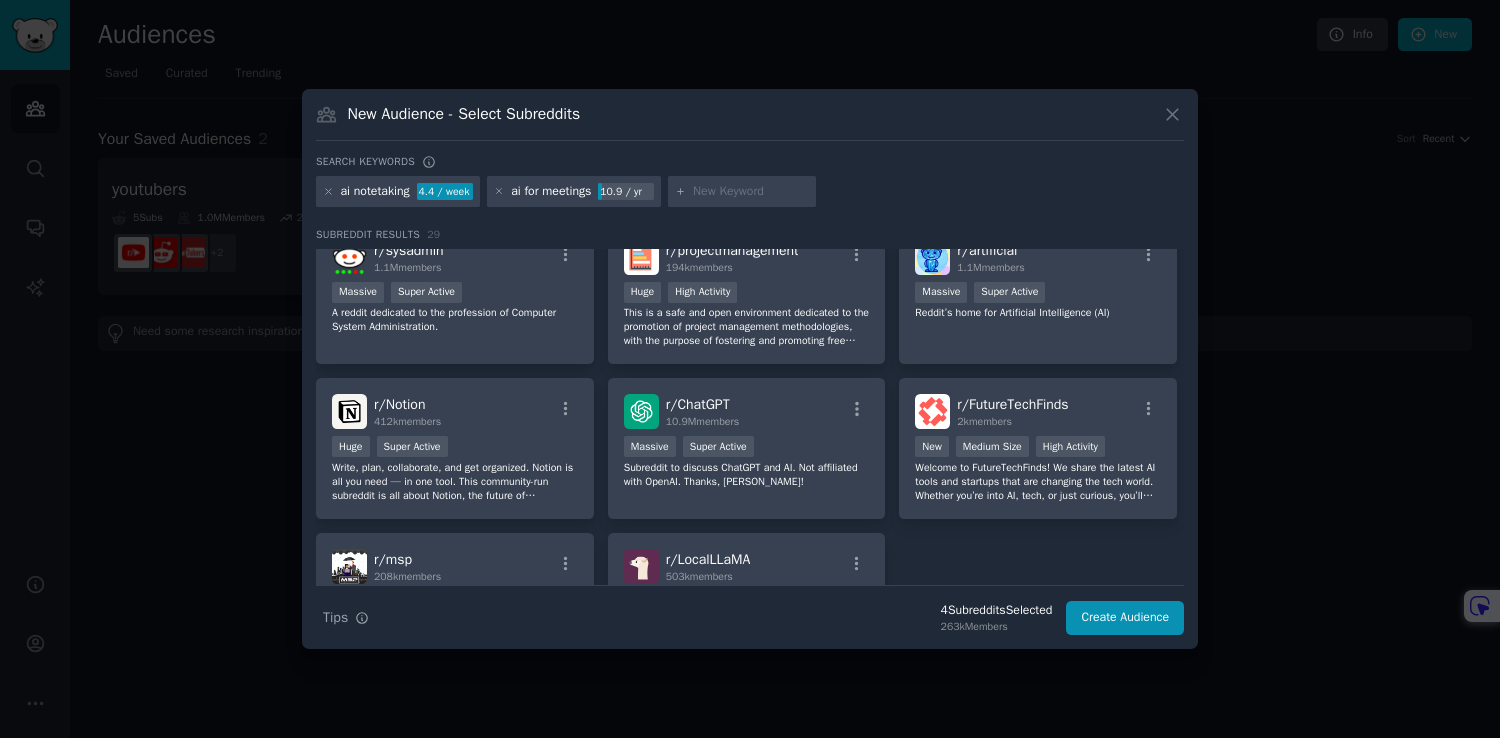 scroll, scrollTop: 1237, scrollLeft: 0, axis: vertical 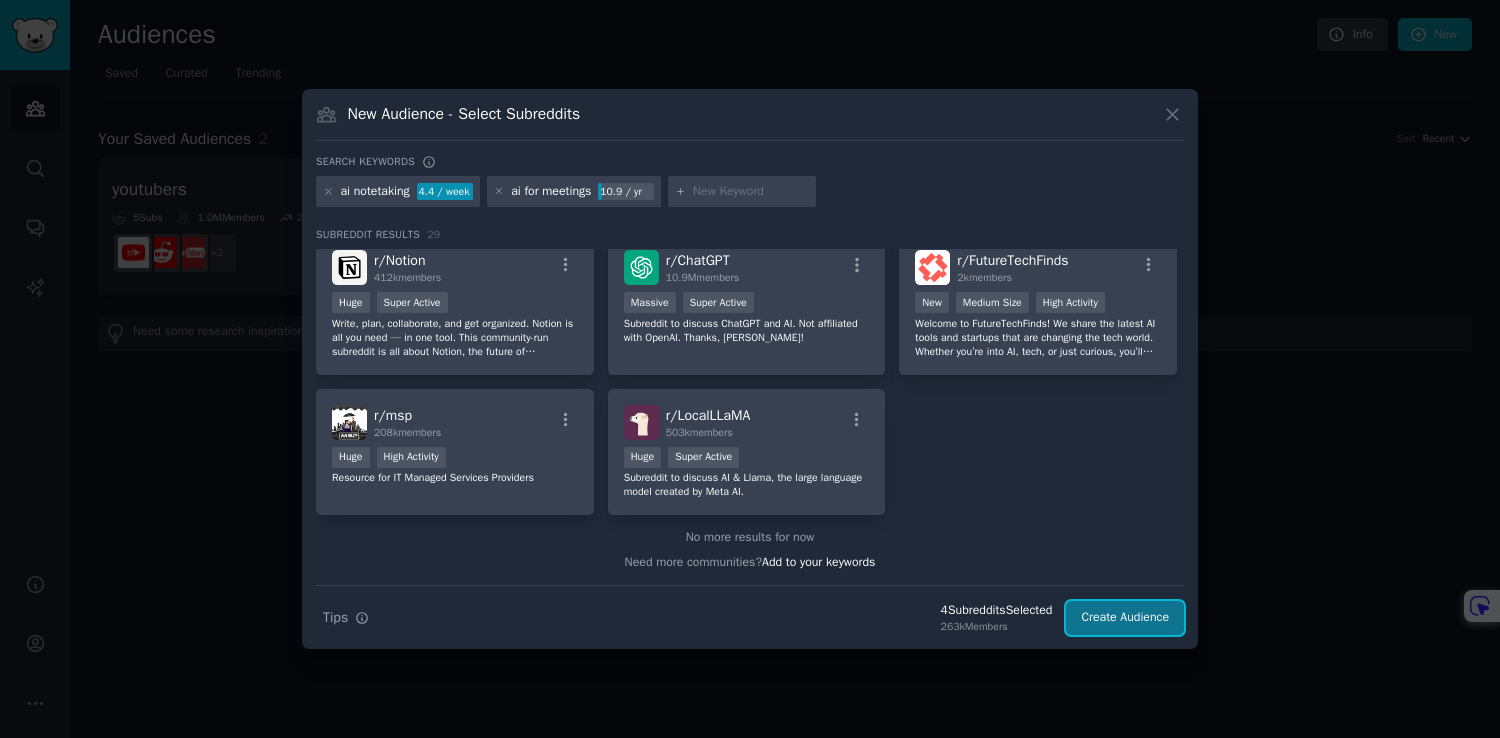 click on "Create Audience" at bounding box center [1125, 618] 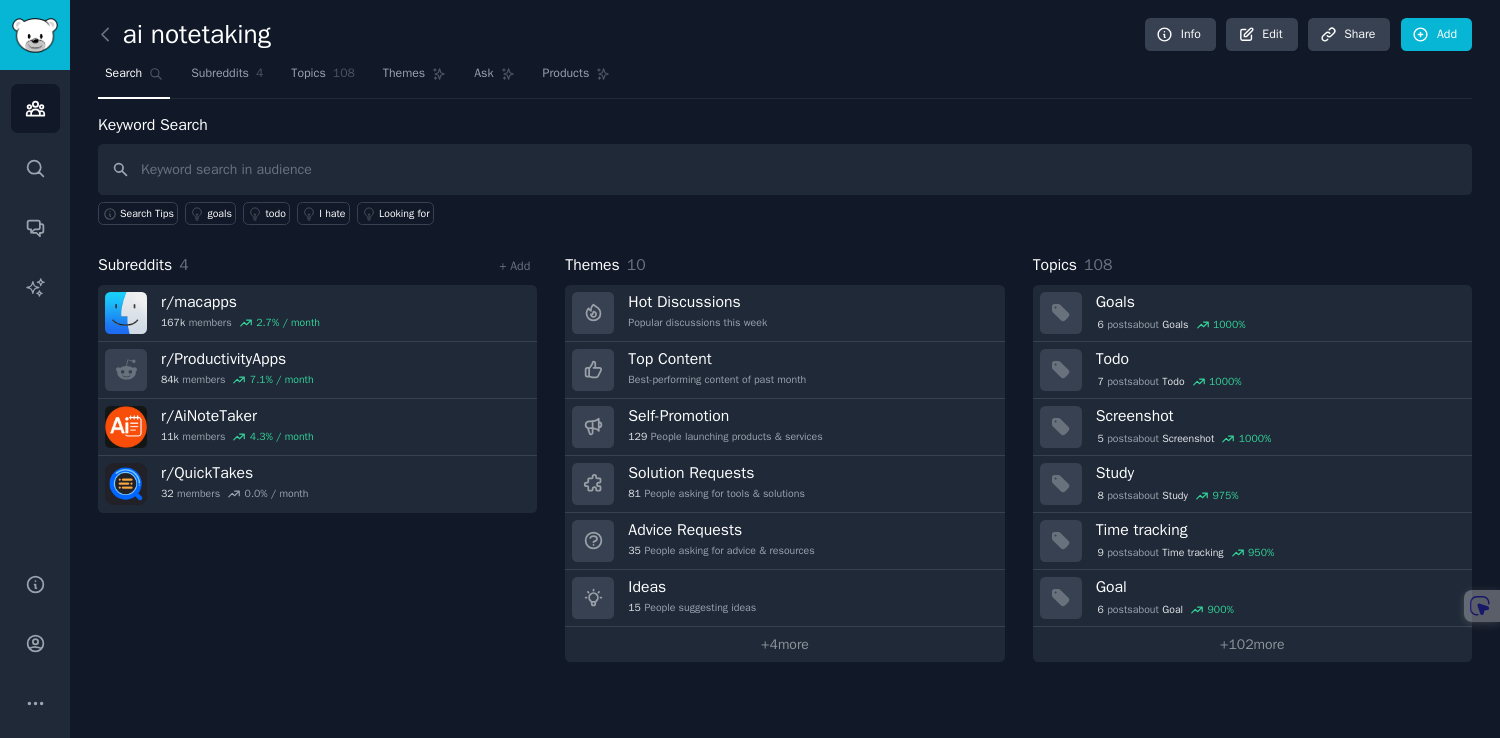 click at bounding box center [785, 169] 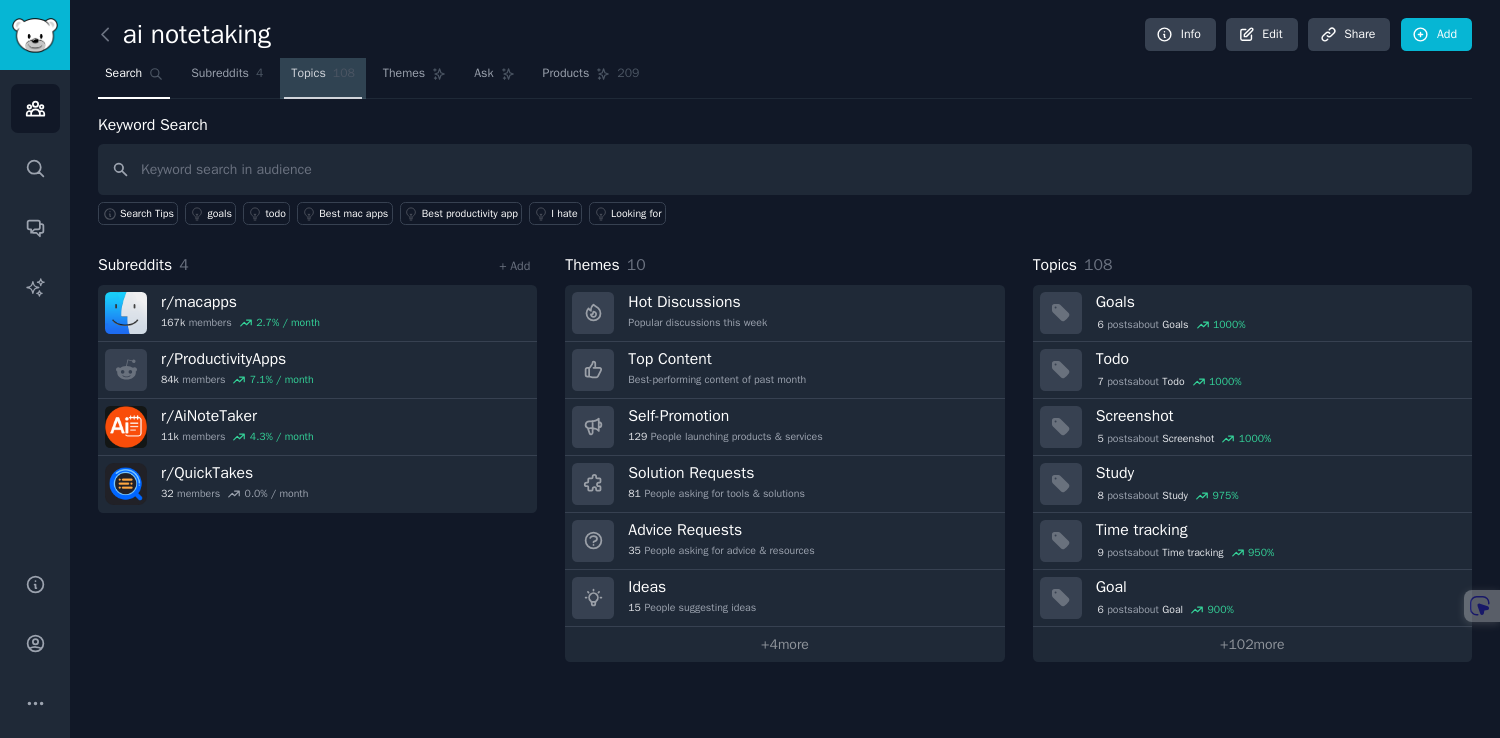 click on "Topics" at bounding box center [308, 74] 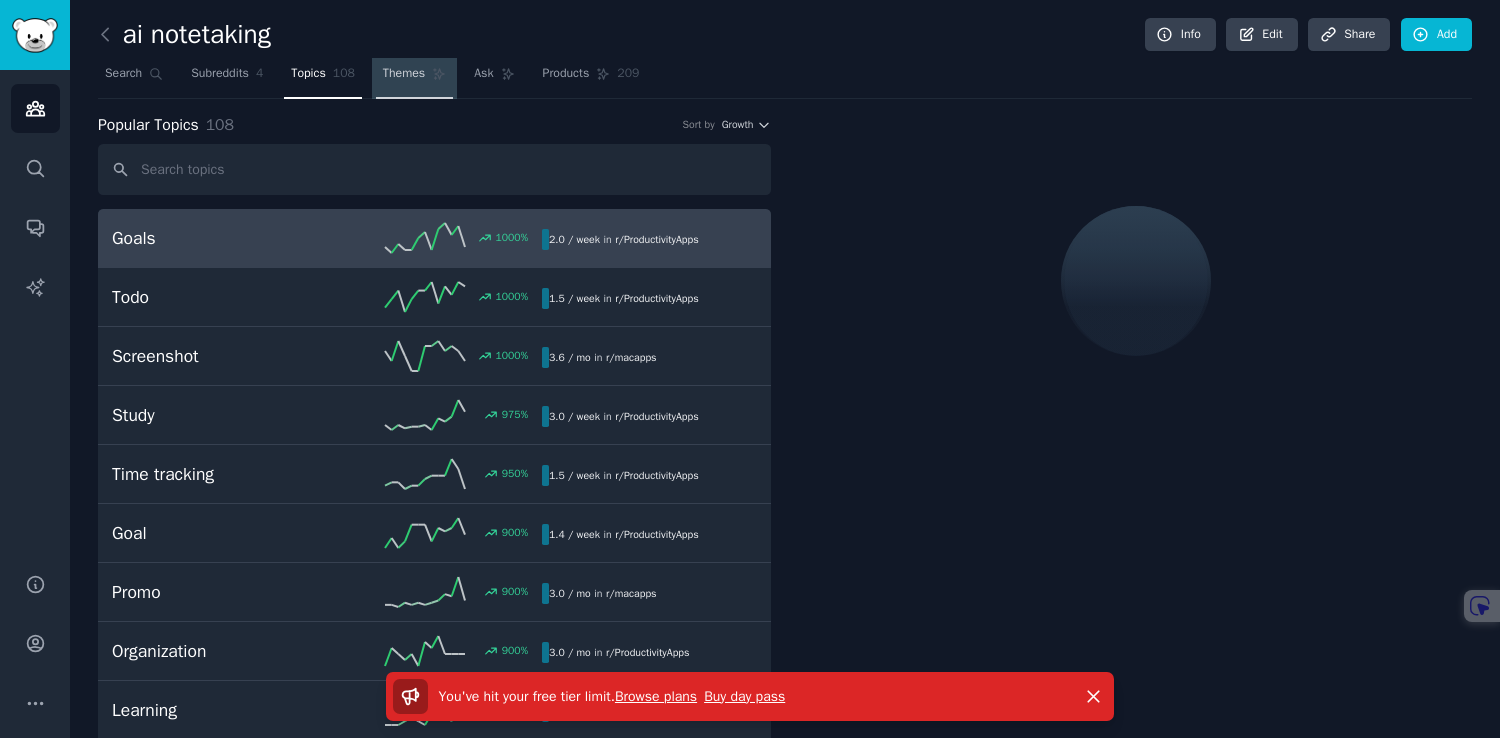 click on "Themes" at bounding box center [414, 78] 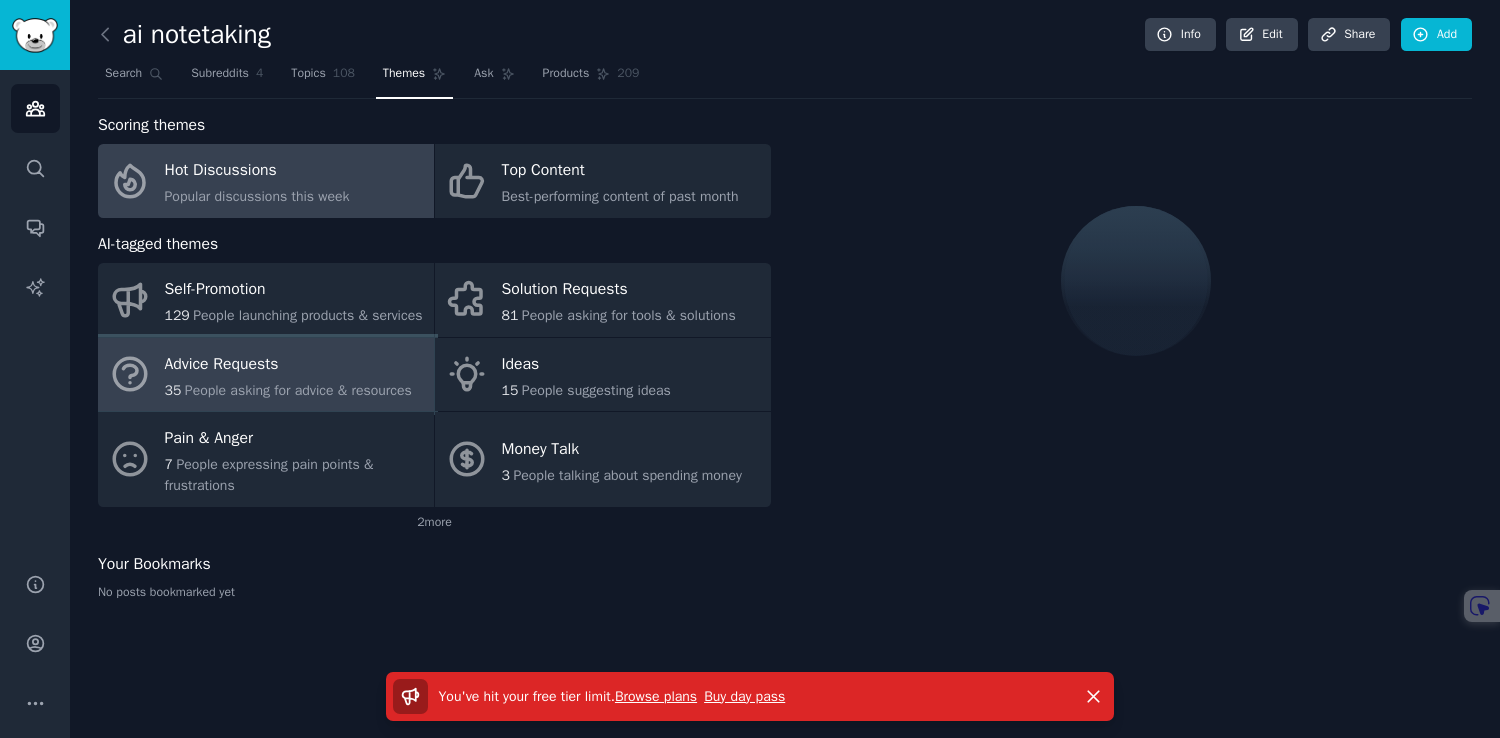click on "Advice Requests" at bounding box center [288, 364] 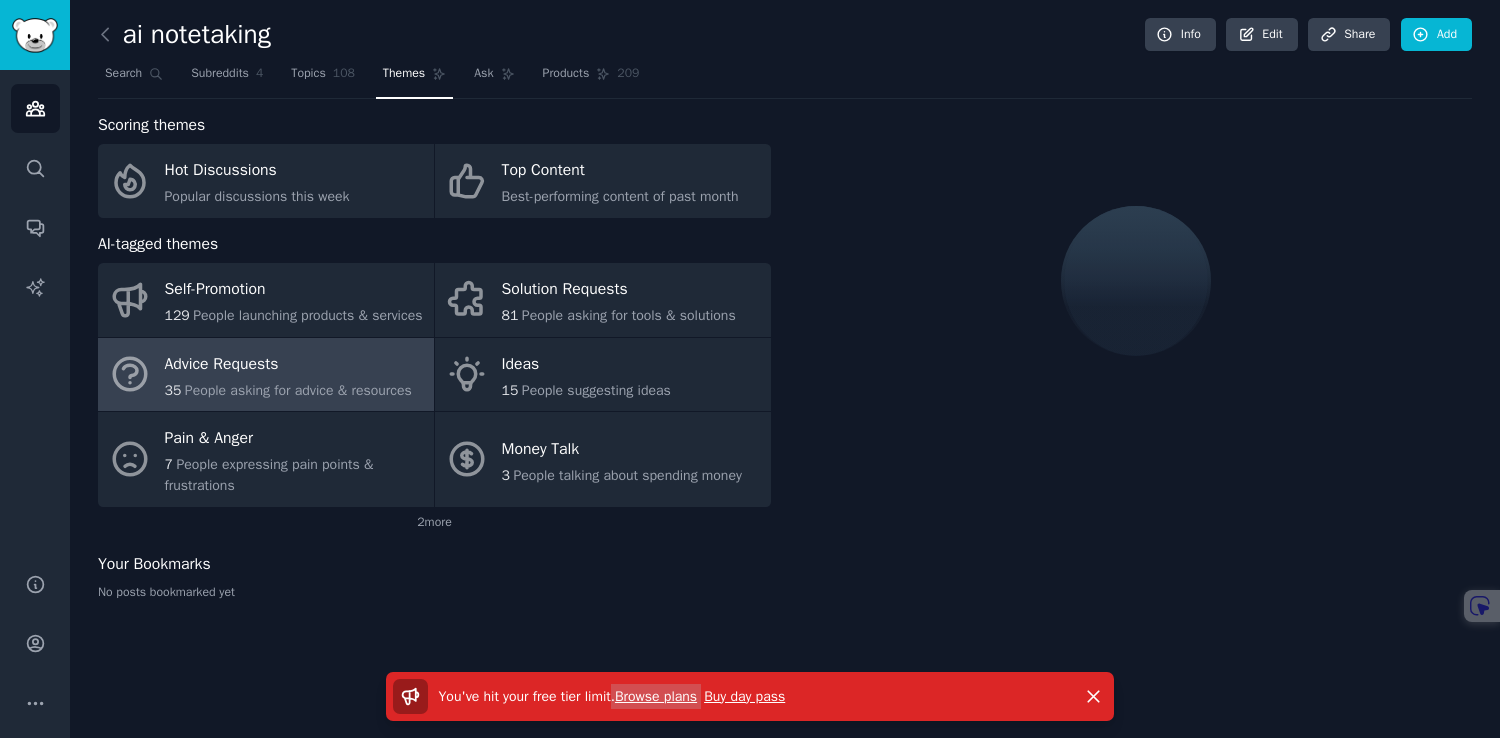 click on "Browse plans" at bounding box center [656, 696] 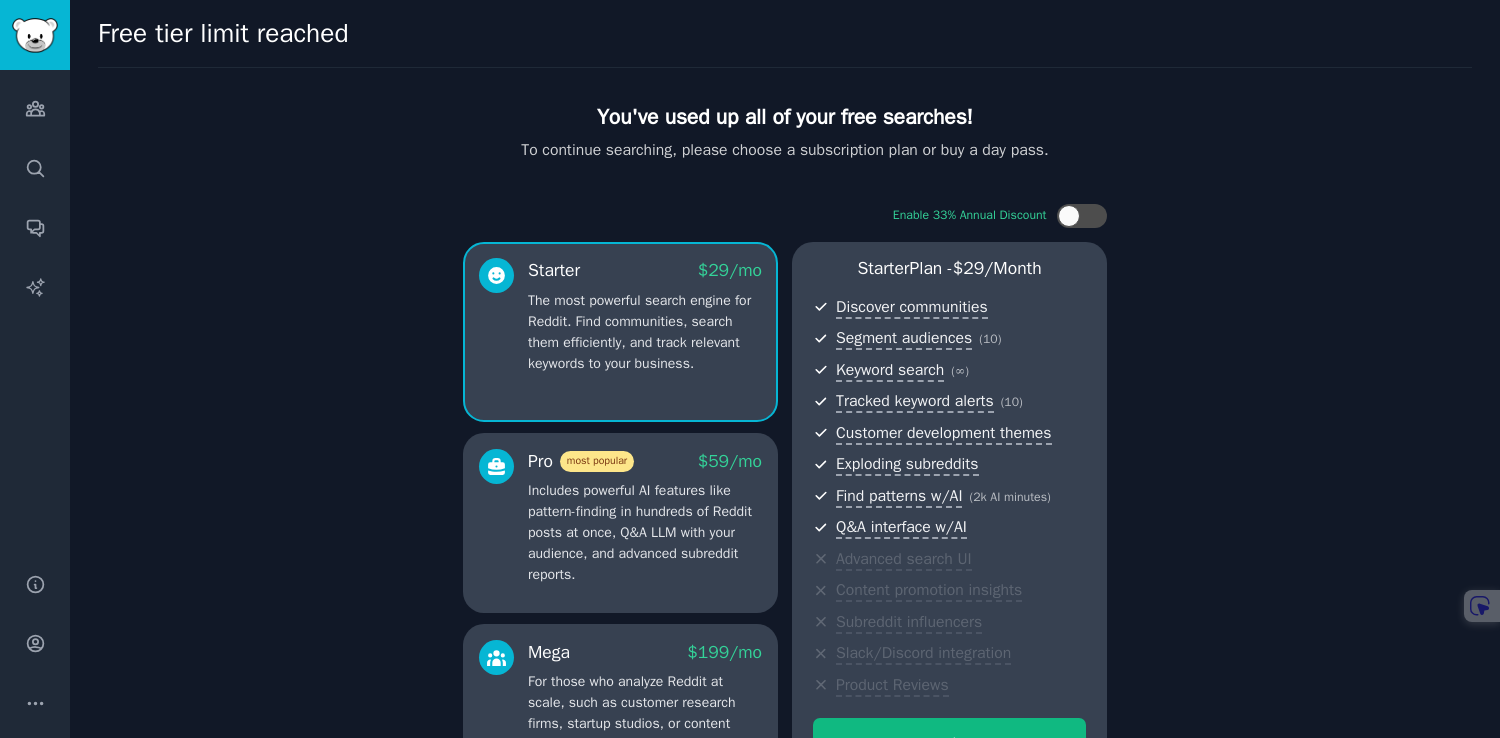 click on "The most powerful search engine for Reddit. Find communities, search them efficiently, and track relevant keywords to your business." at bounding box center [645, 332] 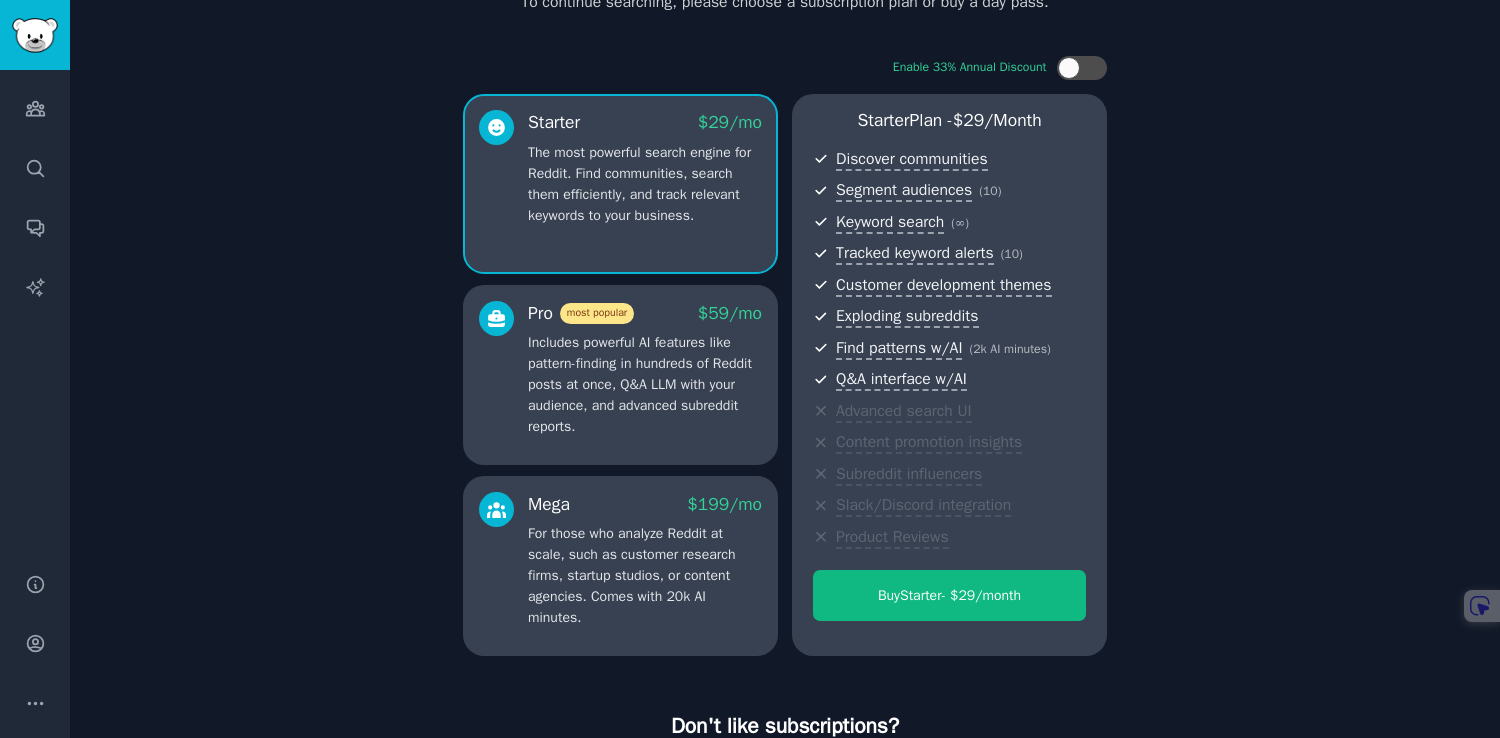 scroll, scrollTop: 0, scrollLeft: 0, axis: both 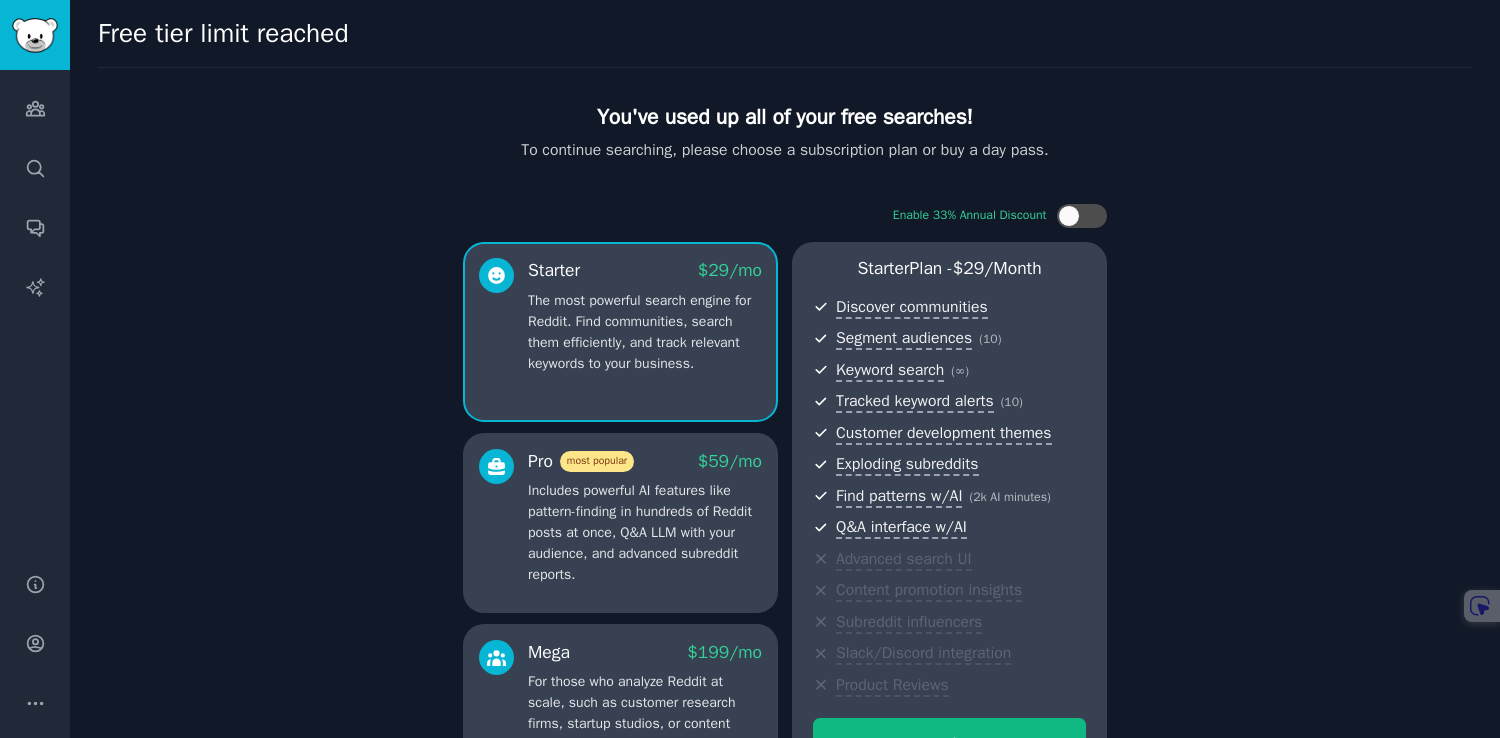 click on "Free tier limit reached" at bounding box center (785, 34) 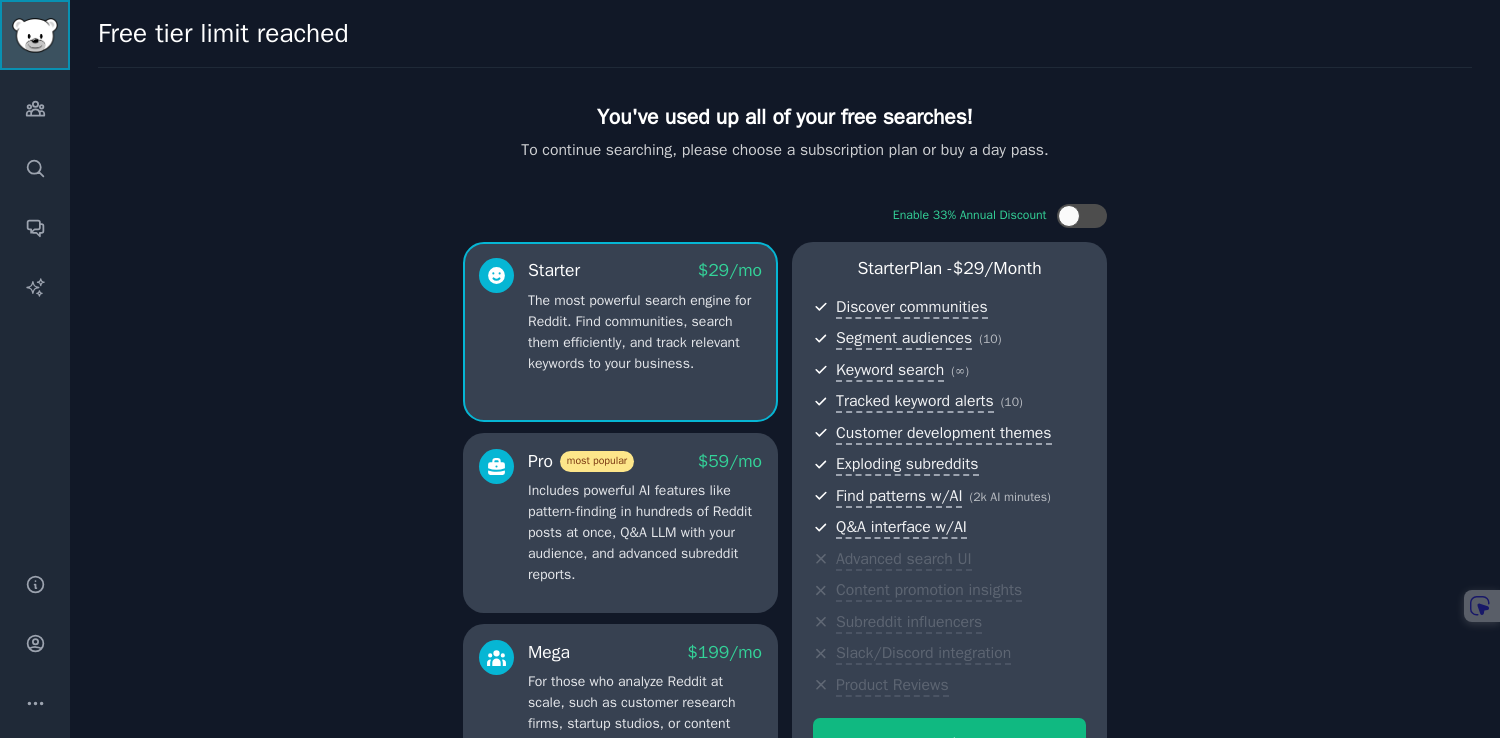 click at bounding box center (35, 35) 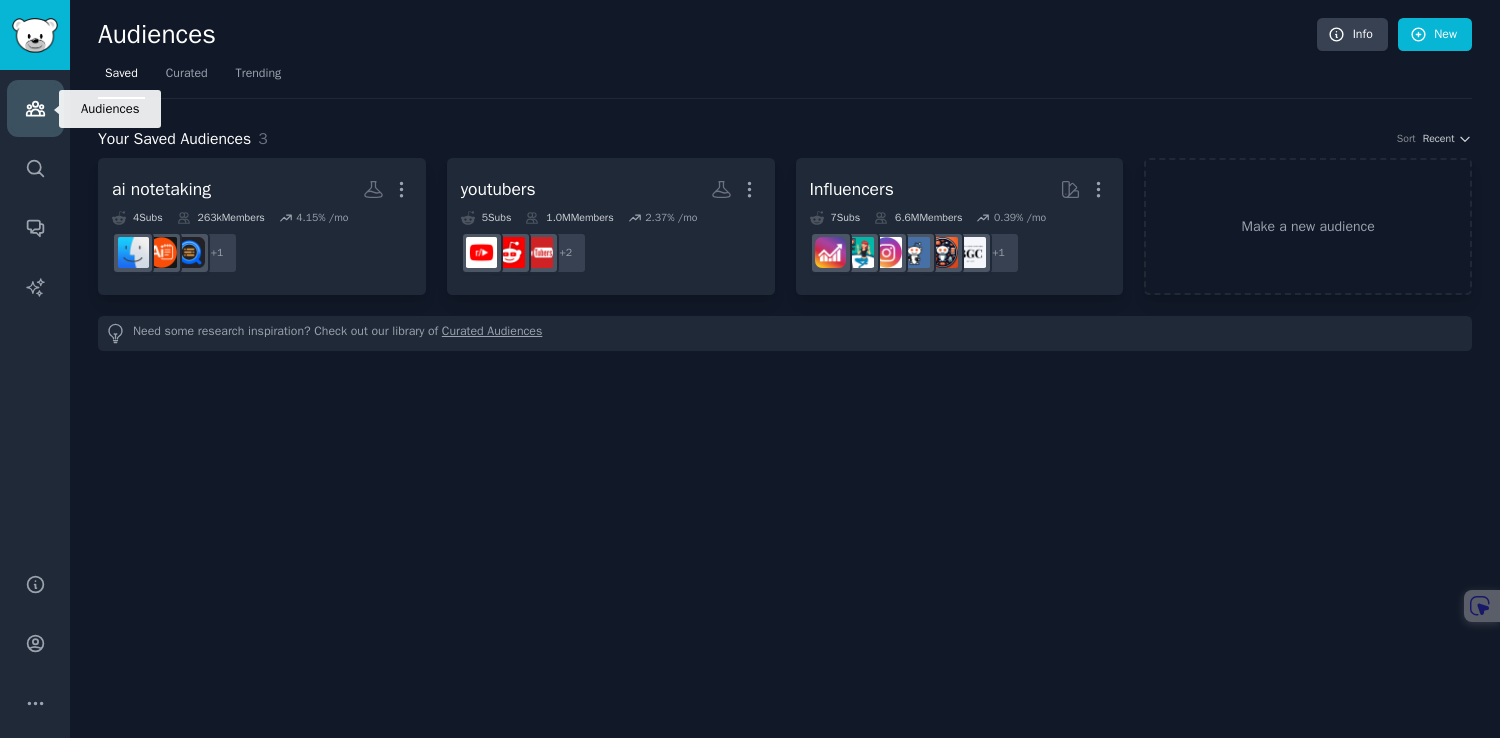 click 